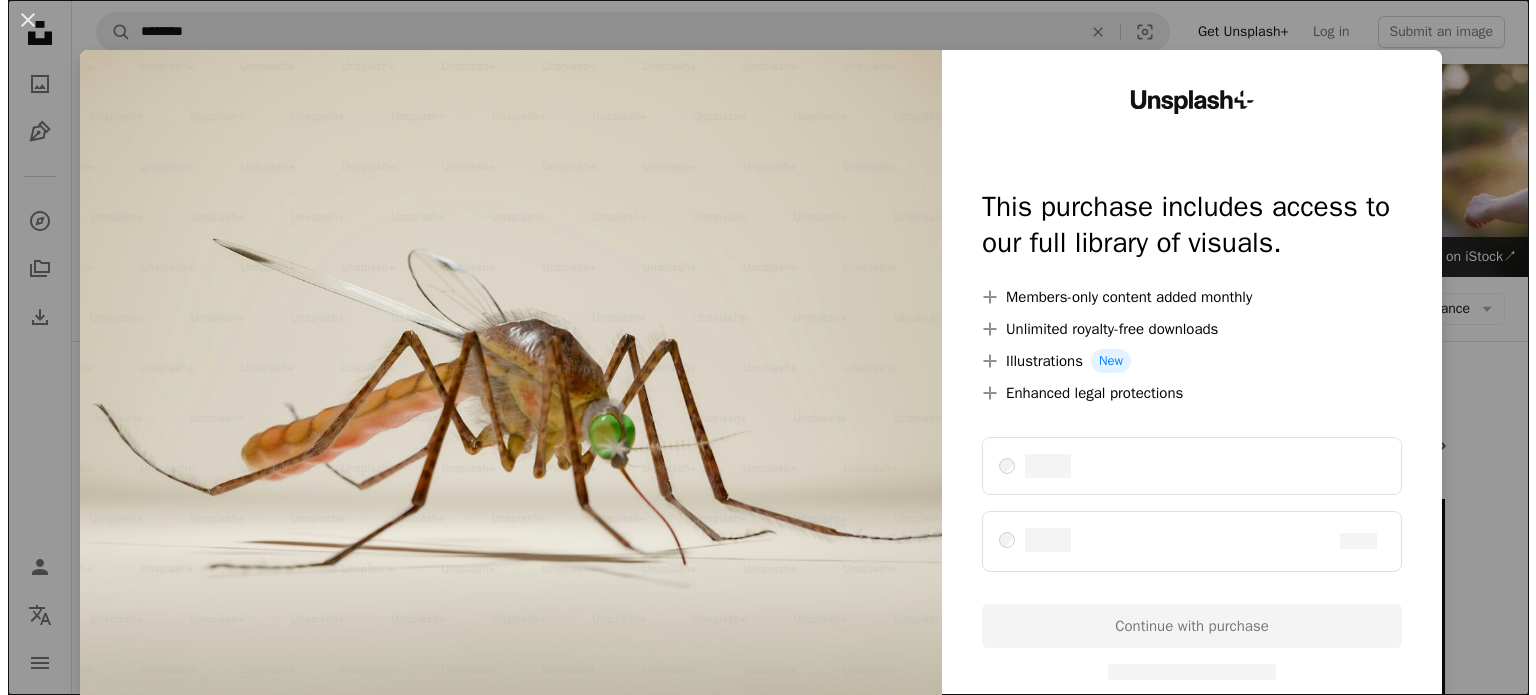 scroll, scrollTop: 267, scrollLeft: 0, axis: vertical 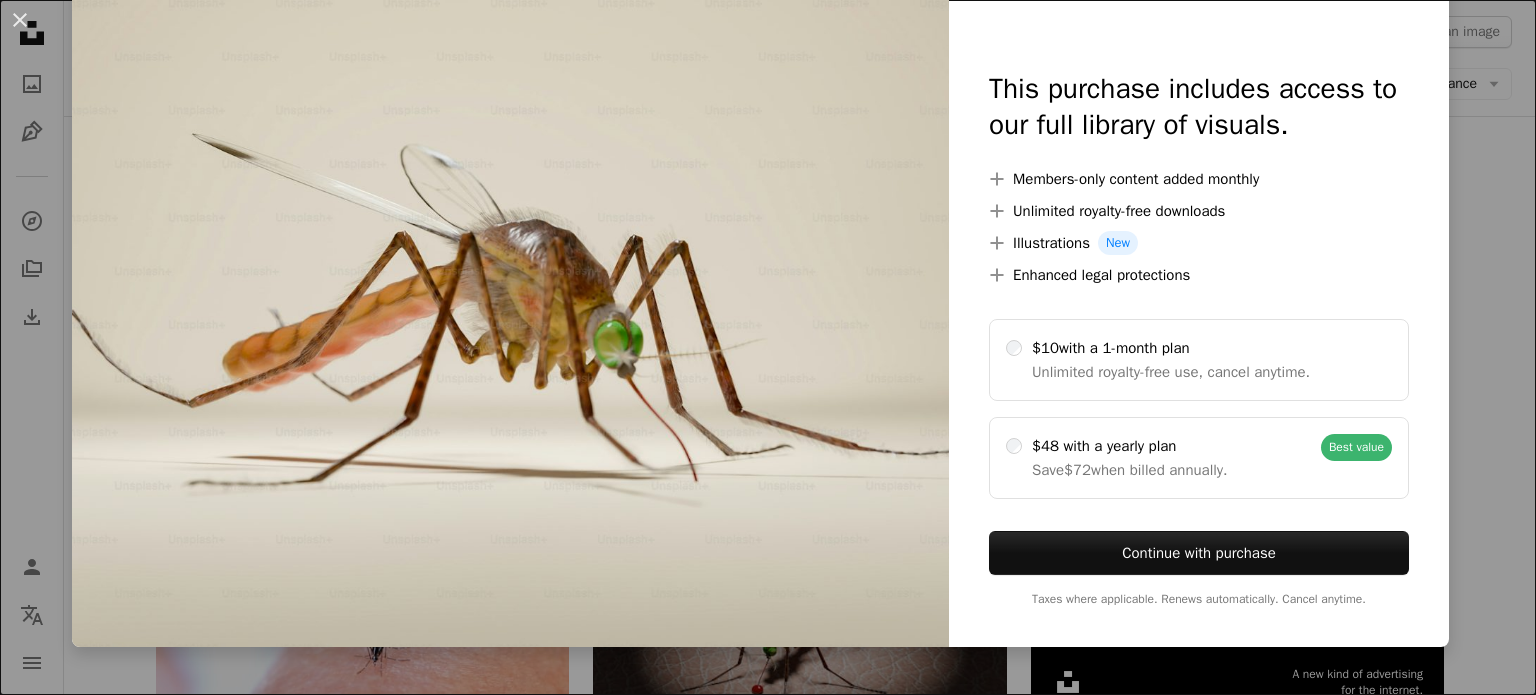 click on "An X shape Unsplash+ This purchase includes access to our full library of visuals. A plus sign Members-only content added monthly A plus sign Unlimited royalty-free downloads A plus sign Illustrations  New A plus sign Enhanced legal protections $10  with a 1-month plan Unlimited royalty-free use, cancel anytime. $48   with a yearly plan Save  $72  when billed annually. Best value Continue with purchase Taxes where applicable. Renews automatically. Cancel anytime." at bounding box center (768, 347) 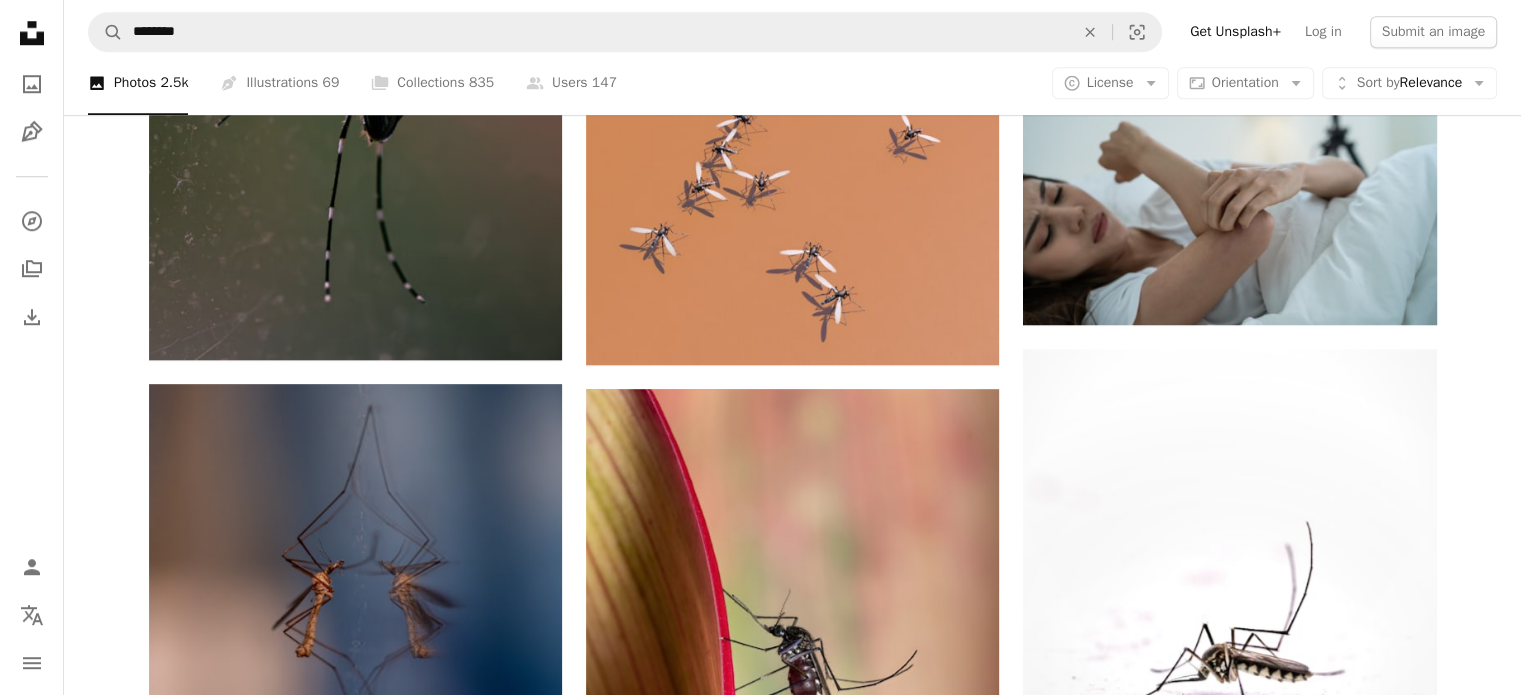 scroll, scrollTop: 1600, scrollLeft: 0, axis: vertical 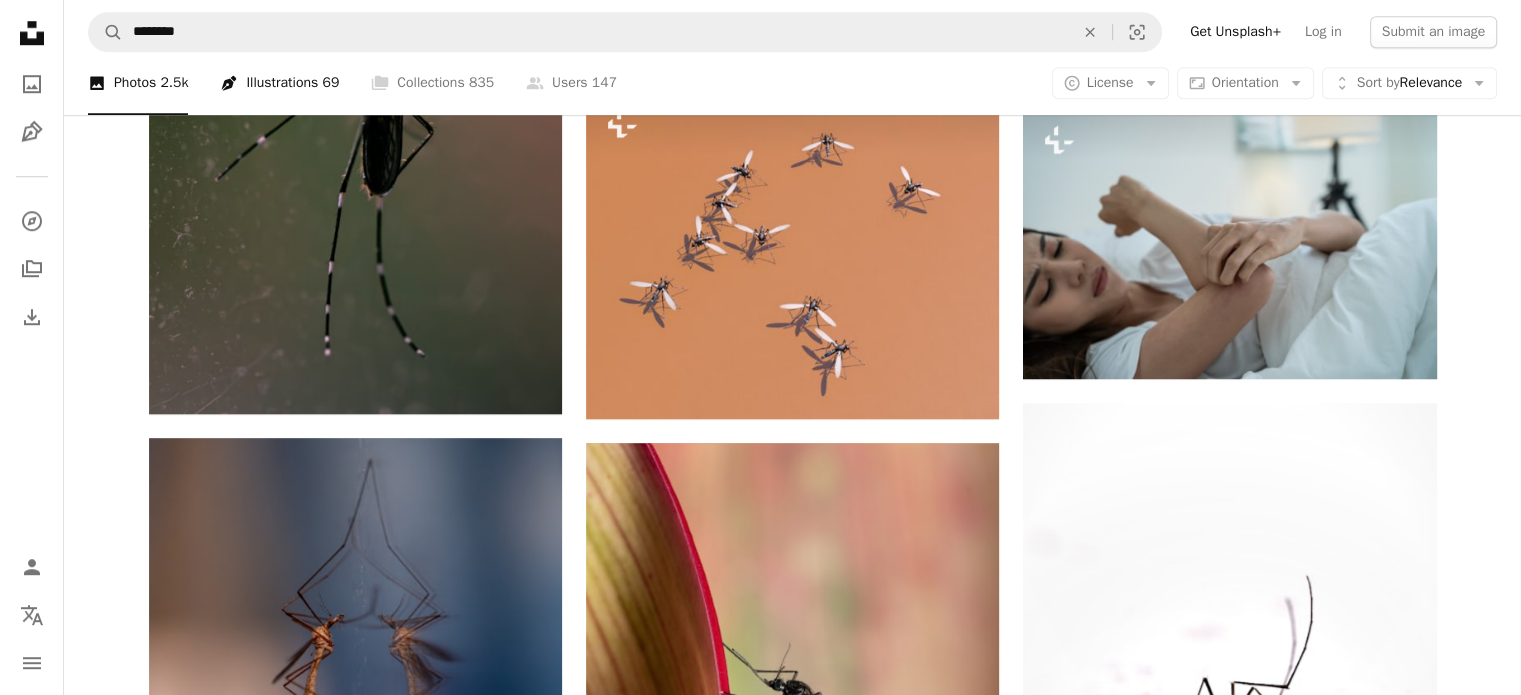 click on "[PRODUCT]   [NUMBER]" at bounding box center [279, 84] 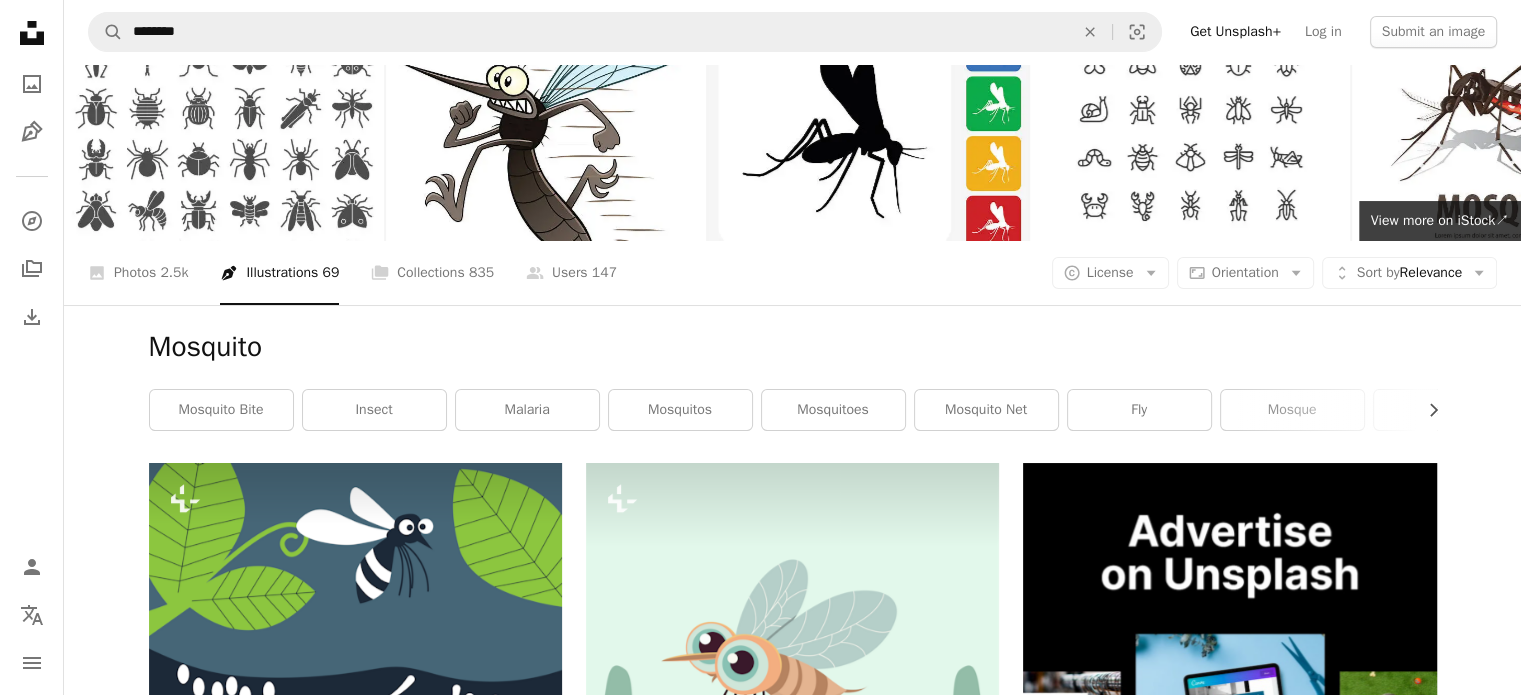 scroll, scrollTop: 0, scrollLeft: 0, axis: both 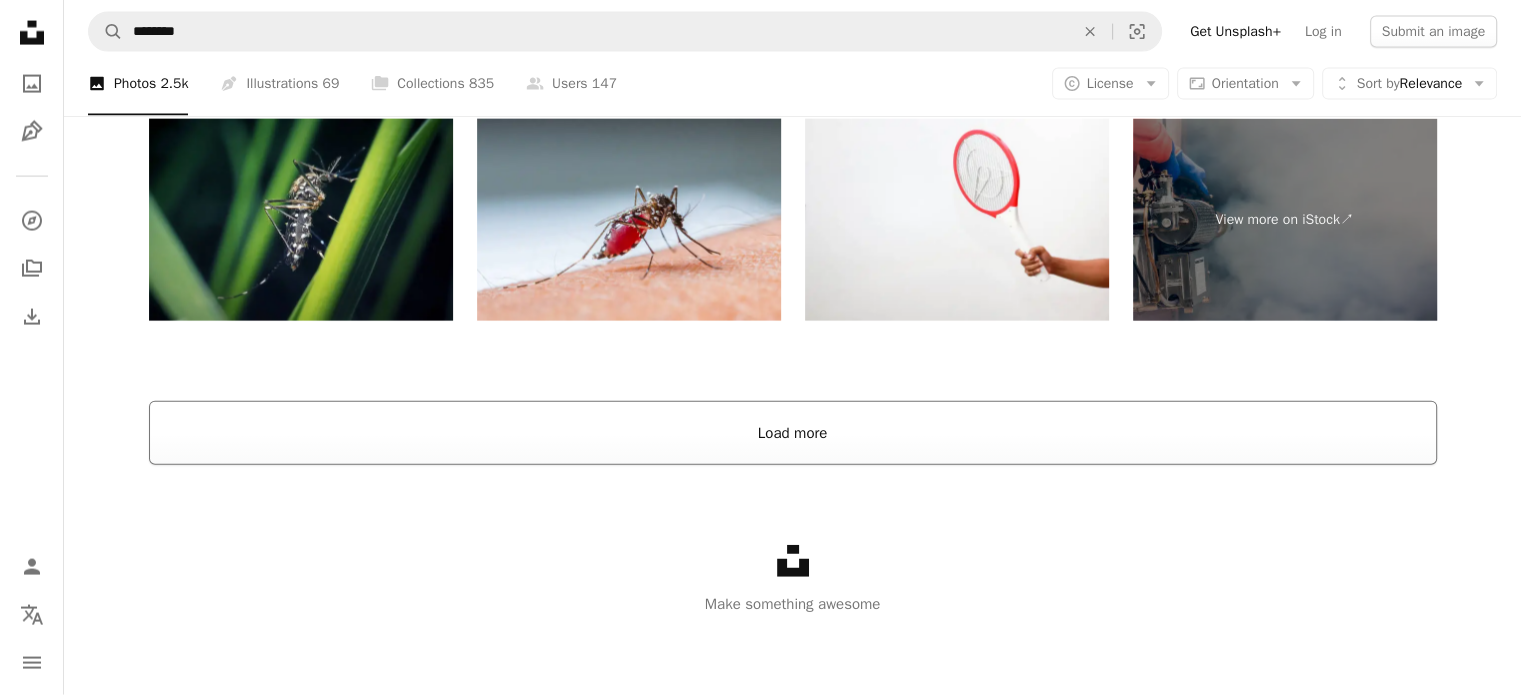 click on "Load more" at bounding box center (793, 433) 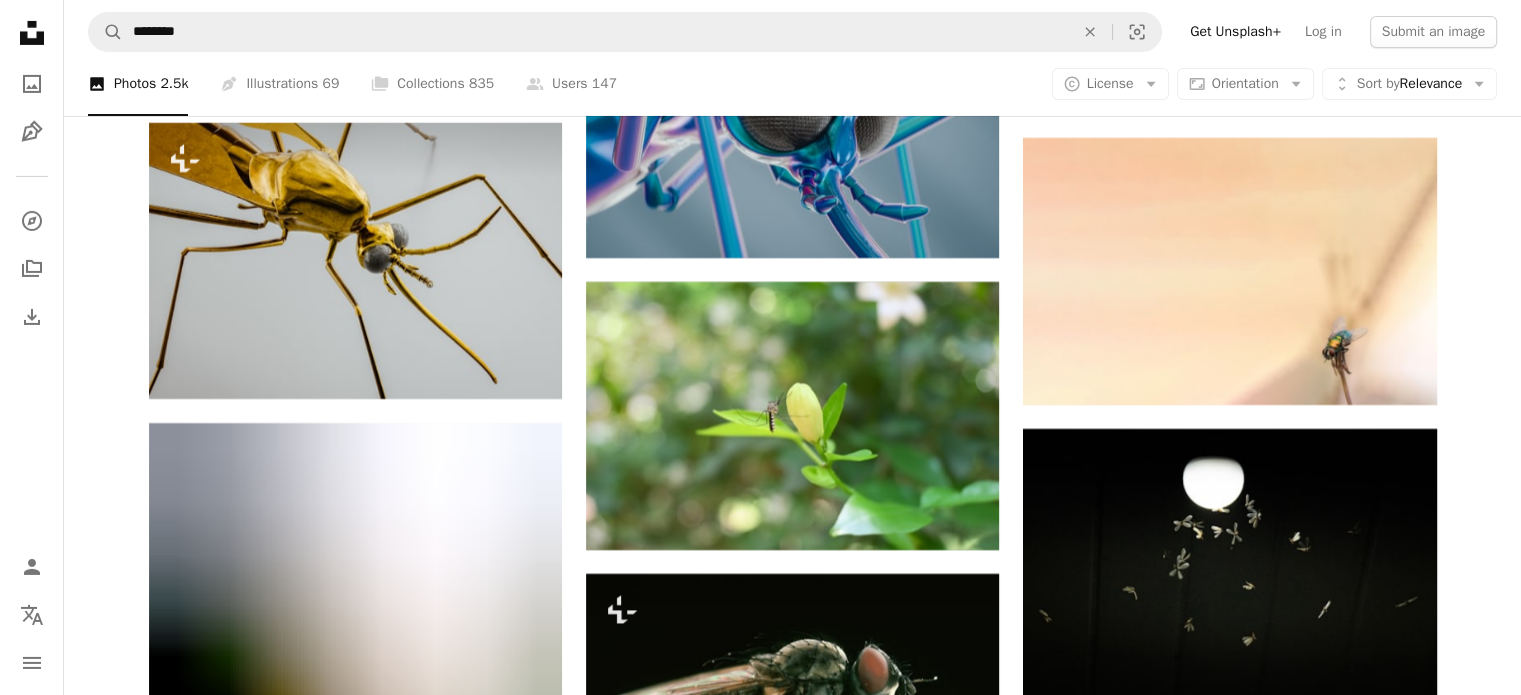 scroll, scrollTop: 7104, scrollLeft: 0, axis: vertical 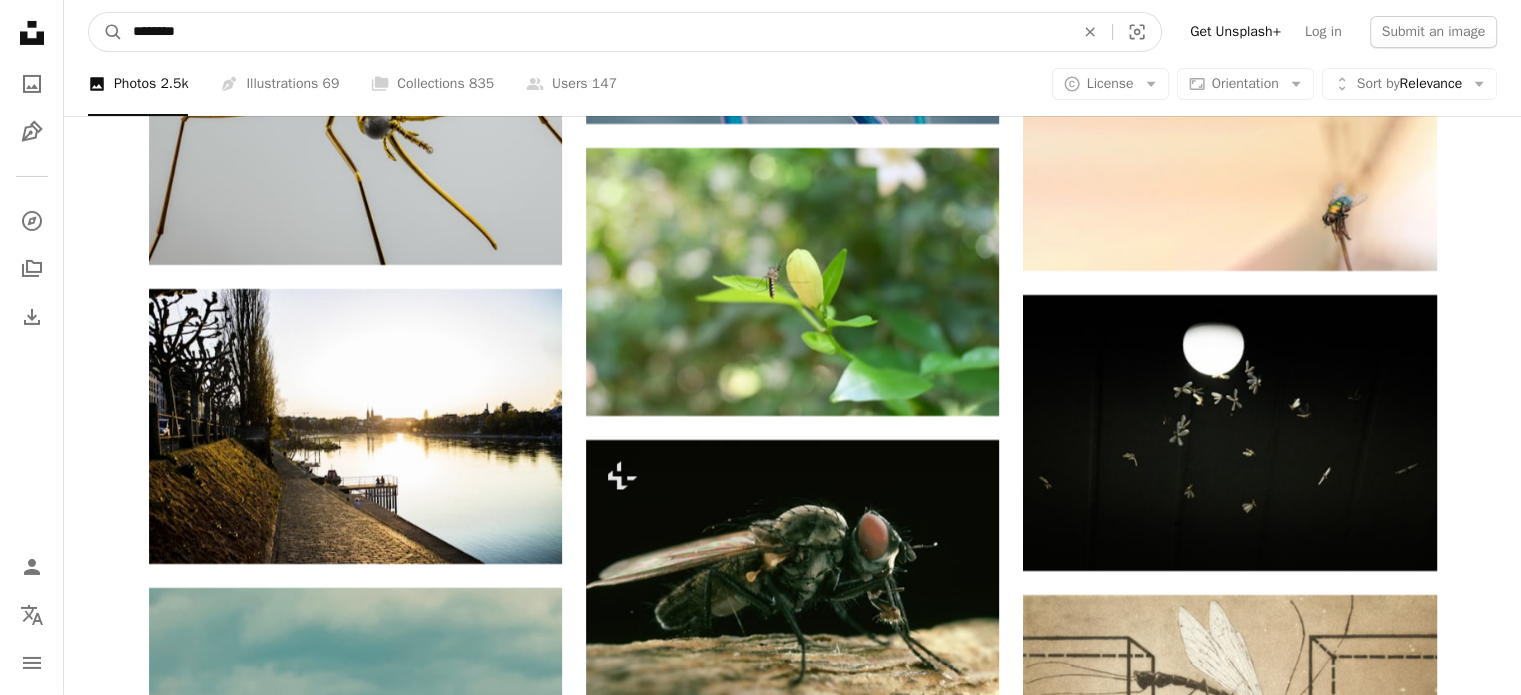 click on "********" at bounding box center (595, 32) 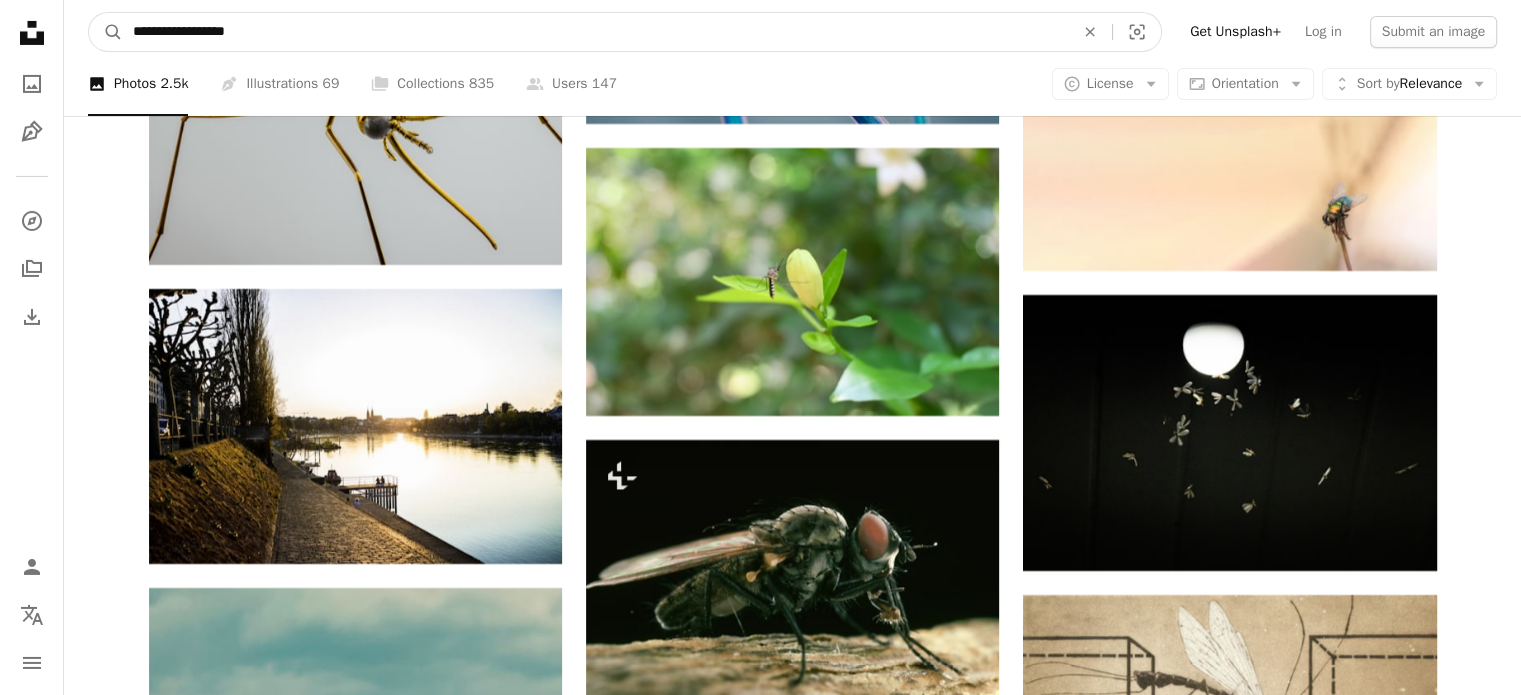 type on "**********" 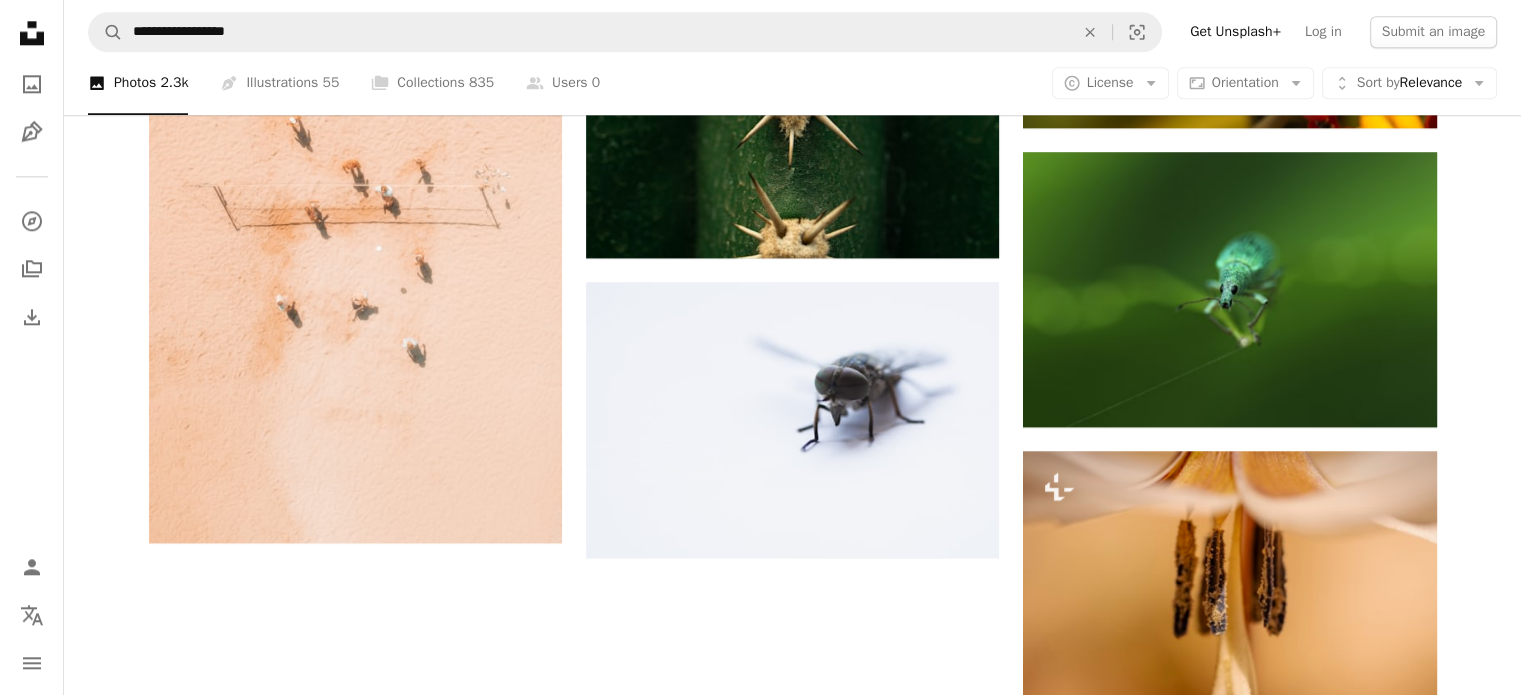 scroll, scrollTop: 2533, scrollLeft: 0, axis: vertical 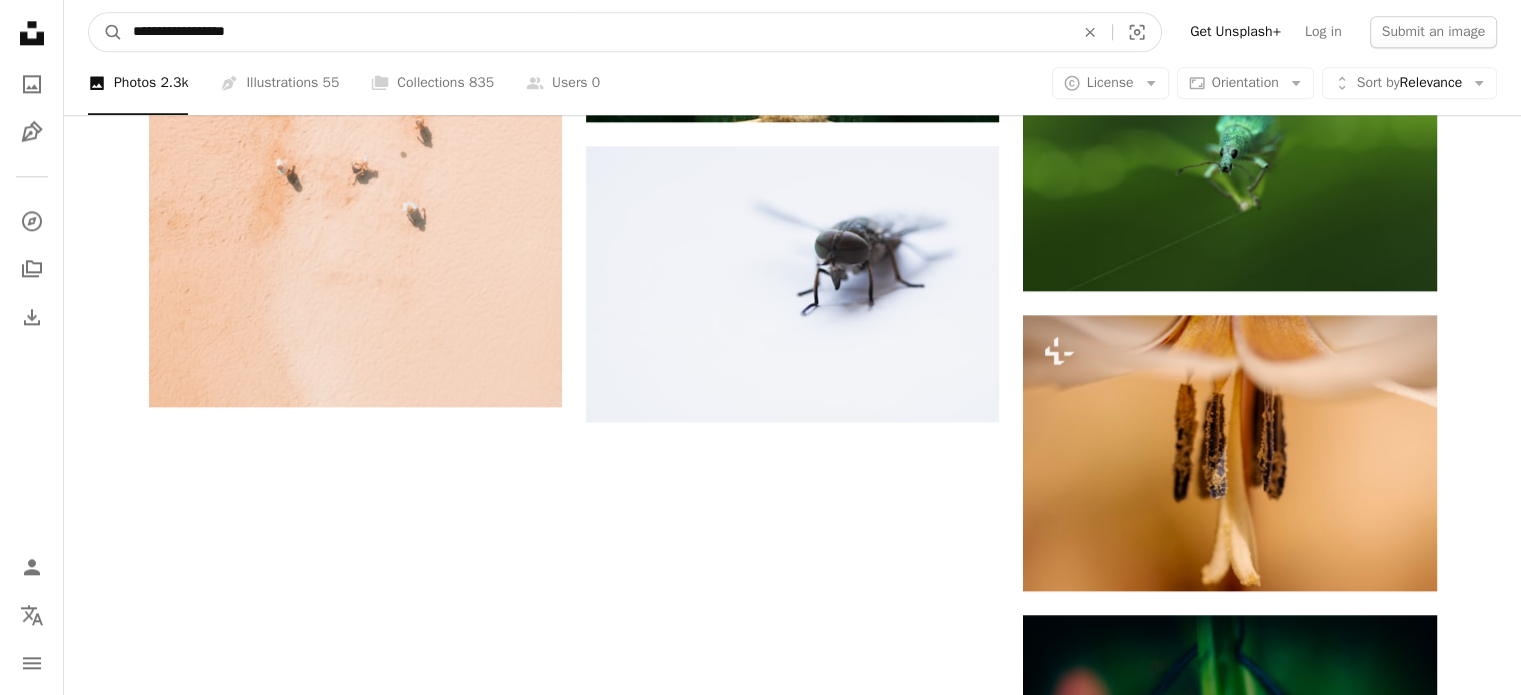 click on "**********" at bounding box center [595, 32] 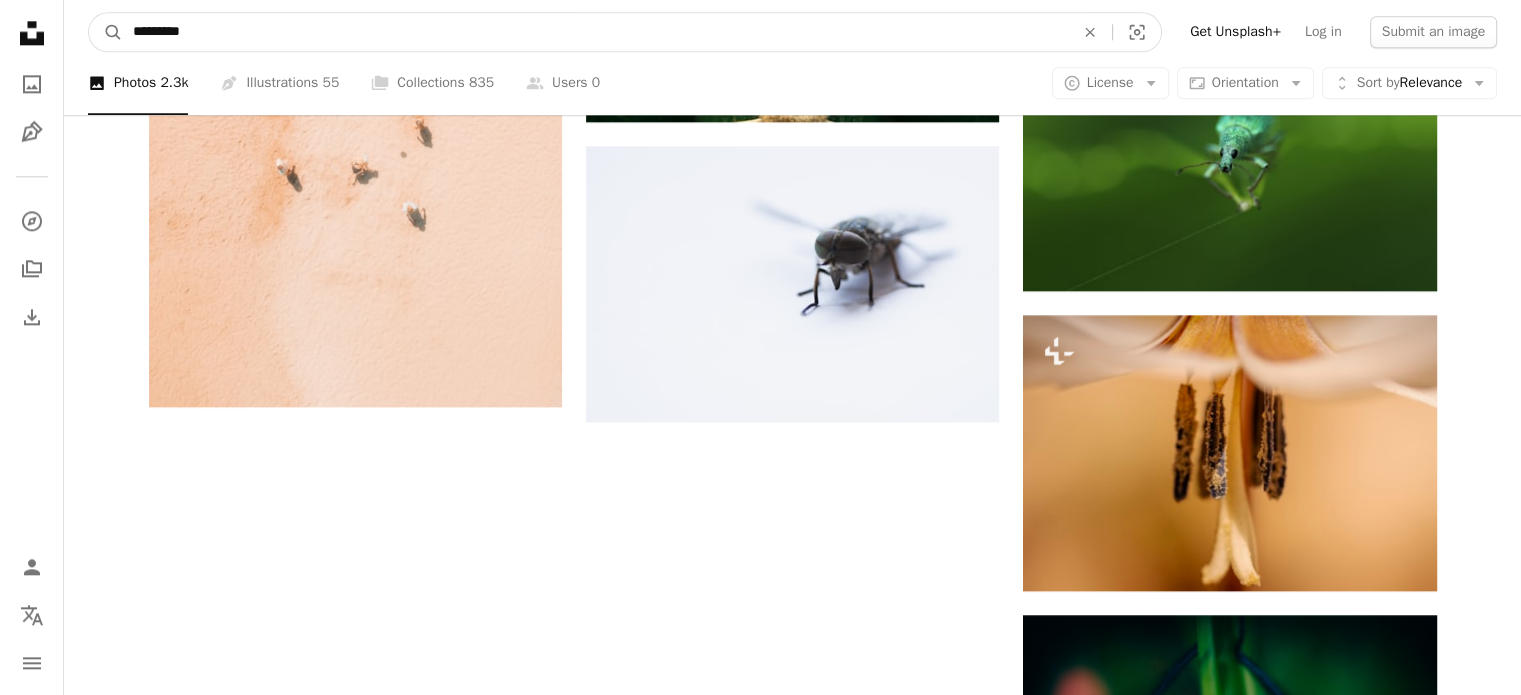 type on "********" 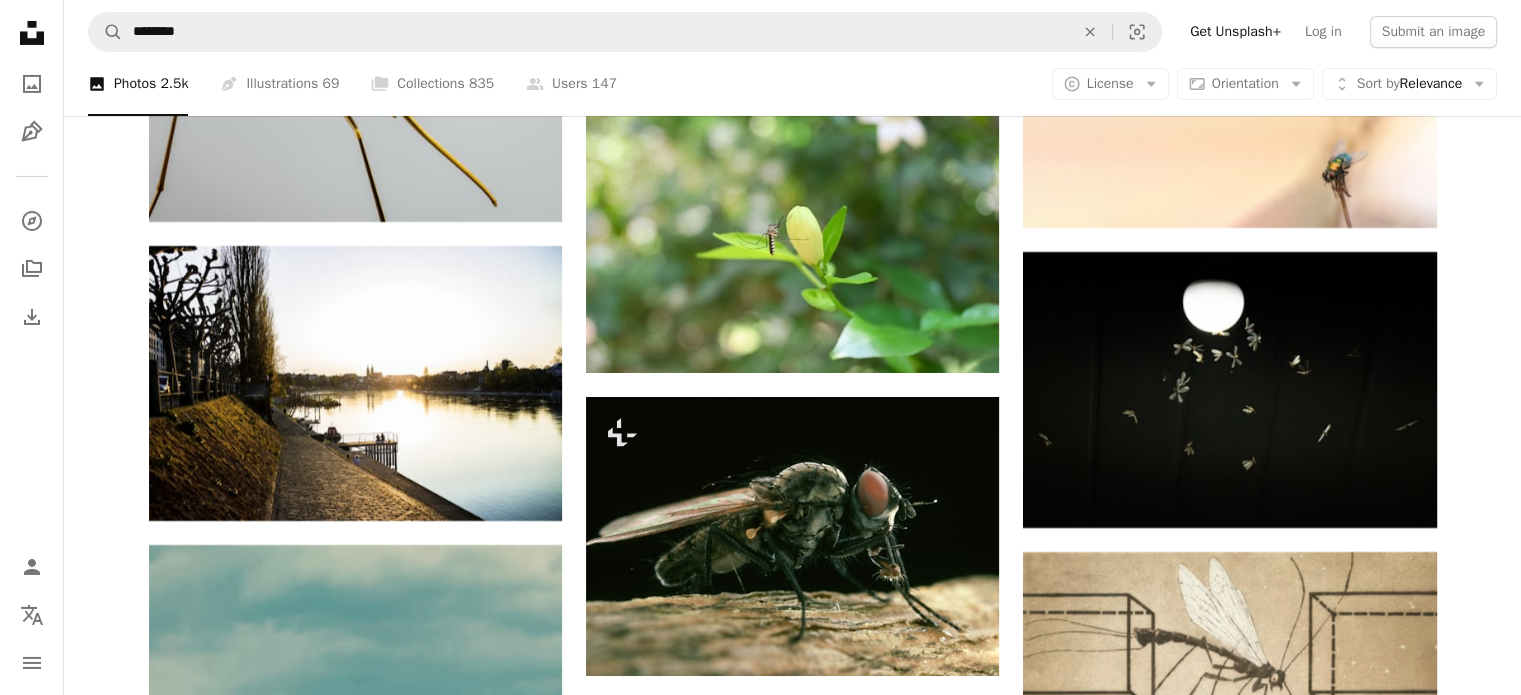 scroll, scrollTop: 7333, scrollLeft: 0, axis: vertical 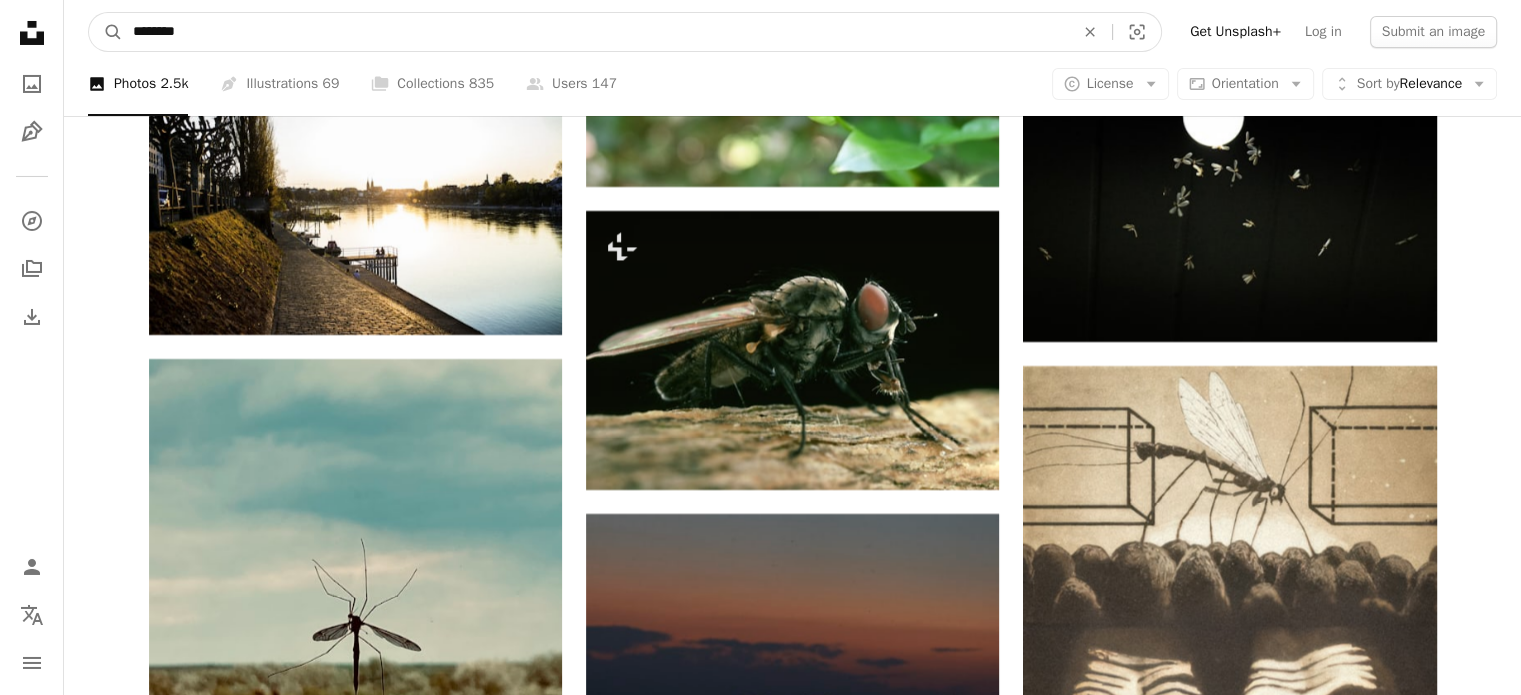 click on "********" at bounding box center [595, 32] 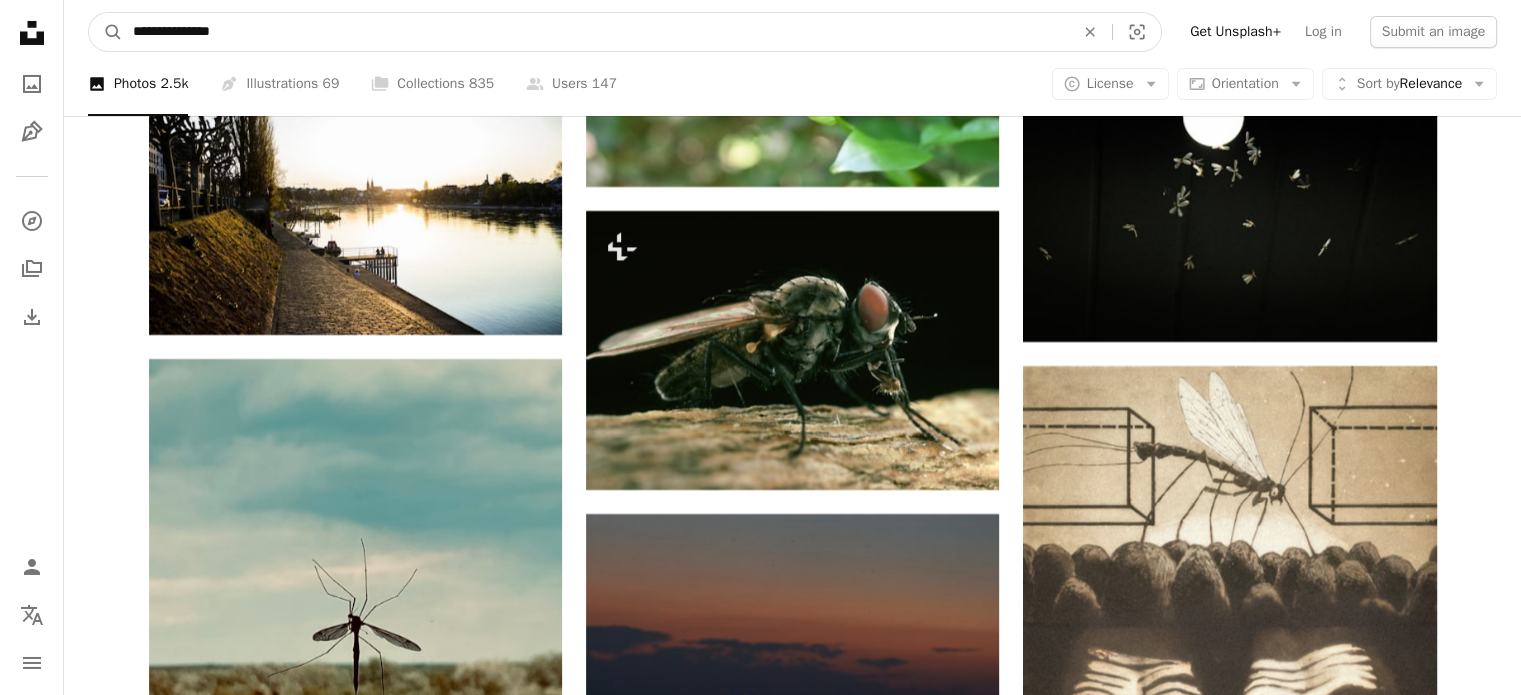 type on "**********" 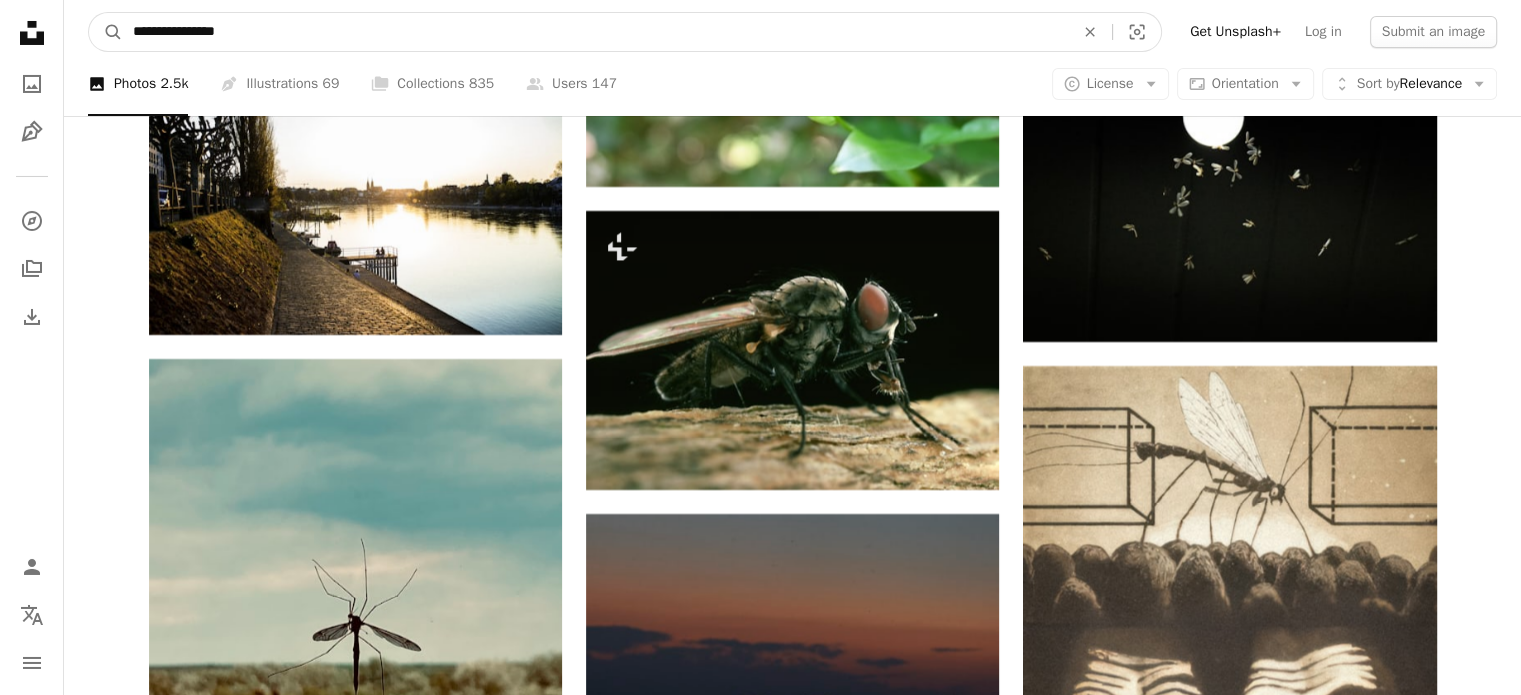 click on "A magnifying glass" at bounding box center (106, 32) 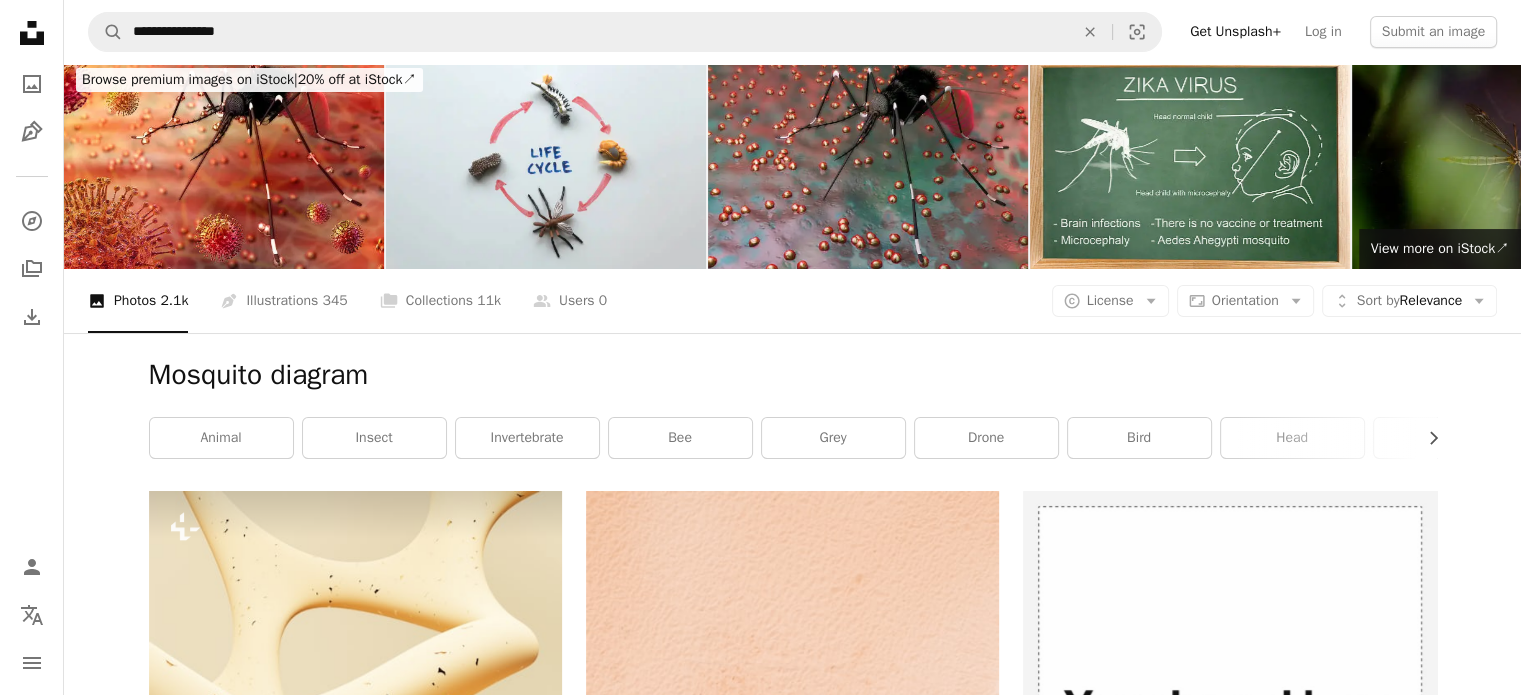 scroll, scrollTop: 0, scrollLeft: 0, axis: both 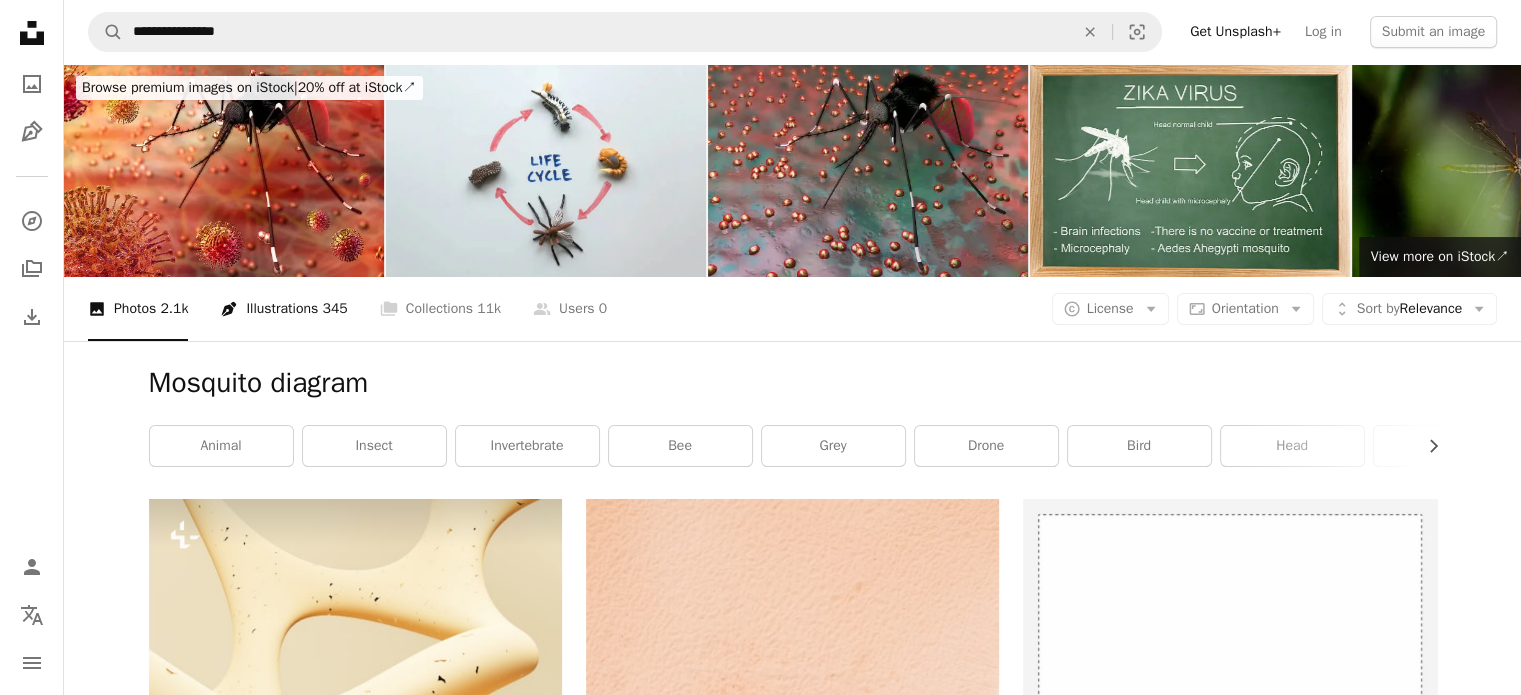 click on "345" at bounding box center (334, 309) 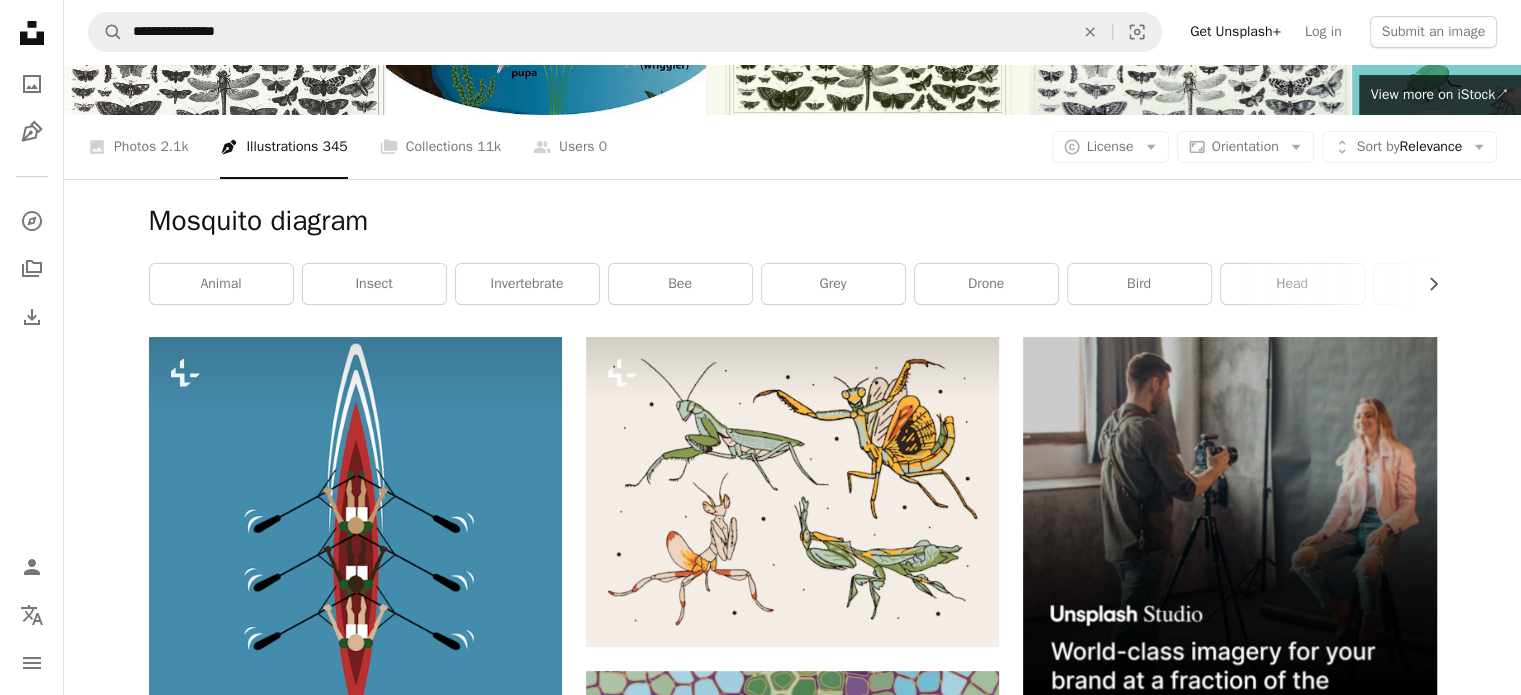 scroll, scrollTop: 0, scrollLeft: 0, axis: both 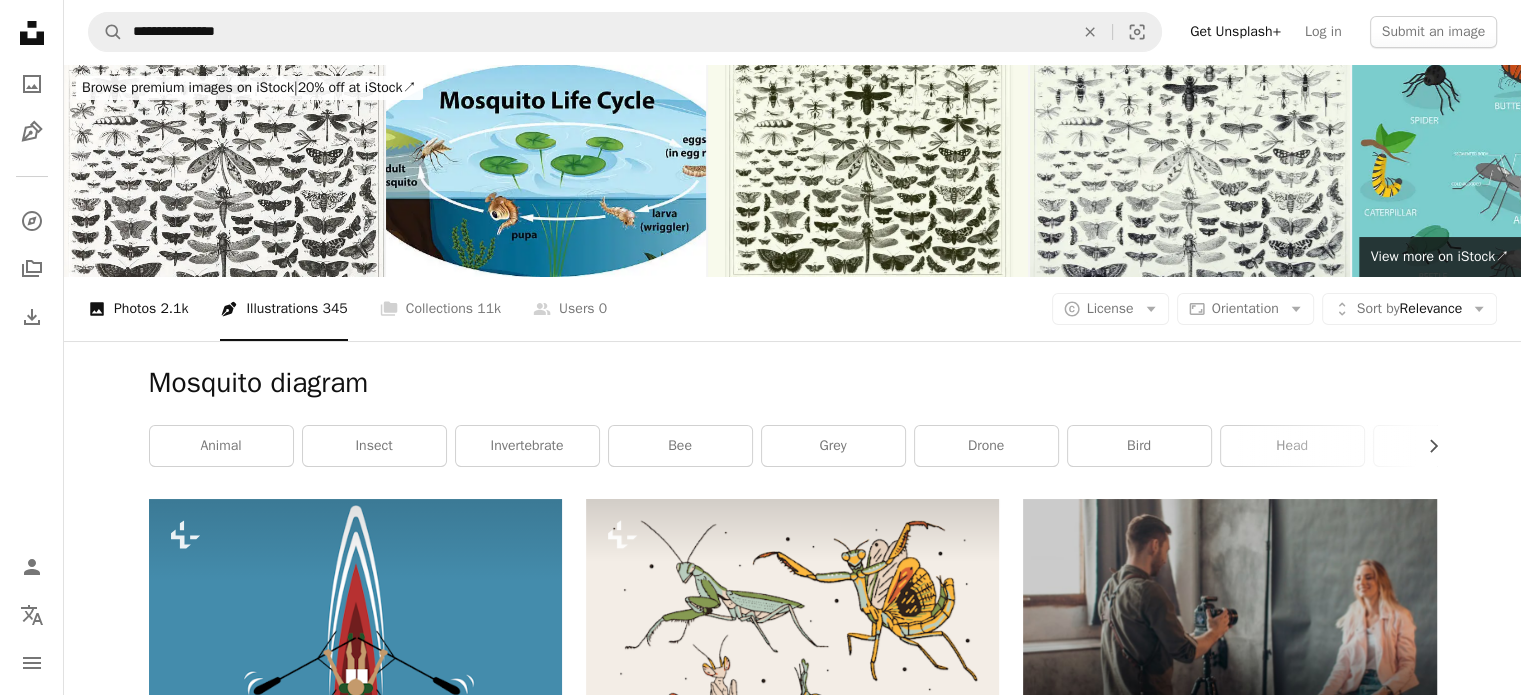 click on "A photo Photos   2.1k" at bounding box center (138, 309) 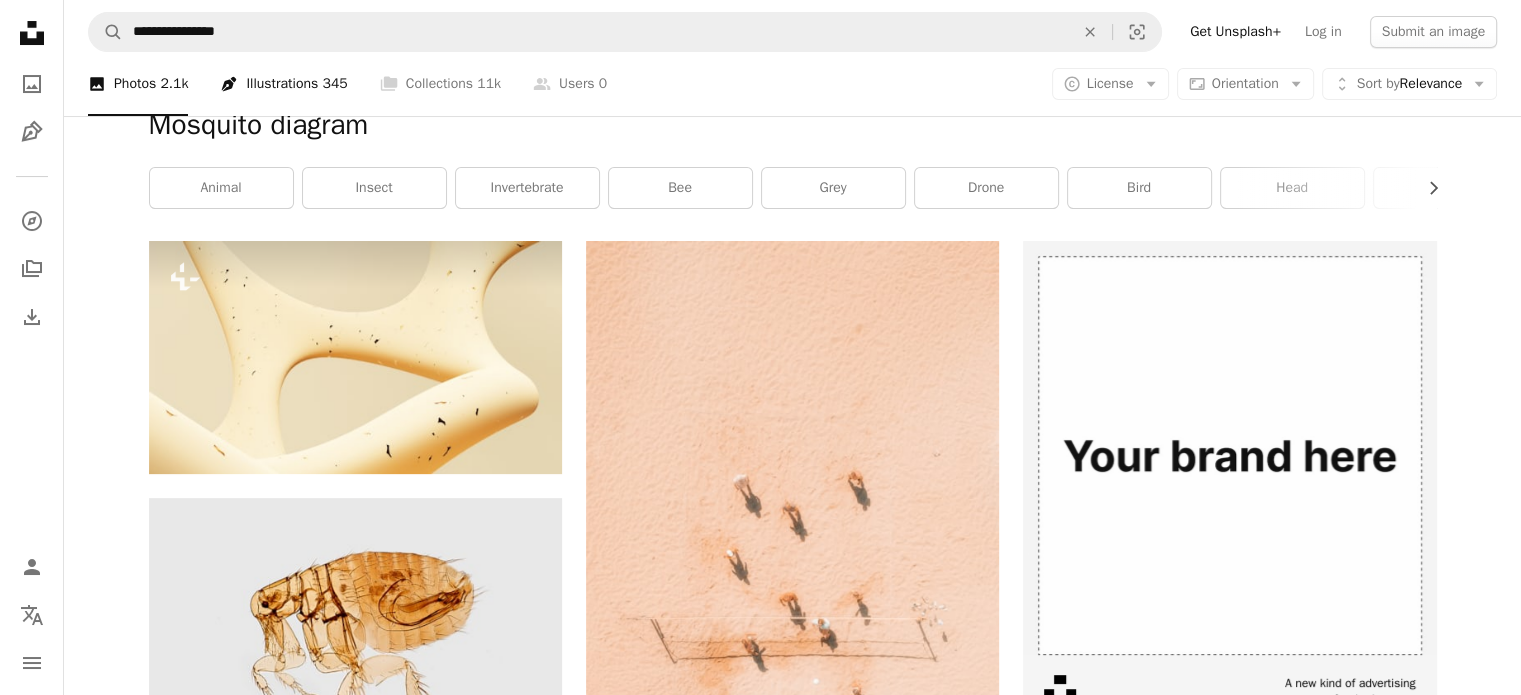 scroll, scrollTop: 400, scrollLeft: 0, axis: vertical 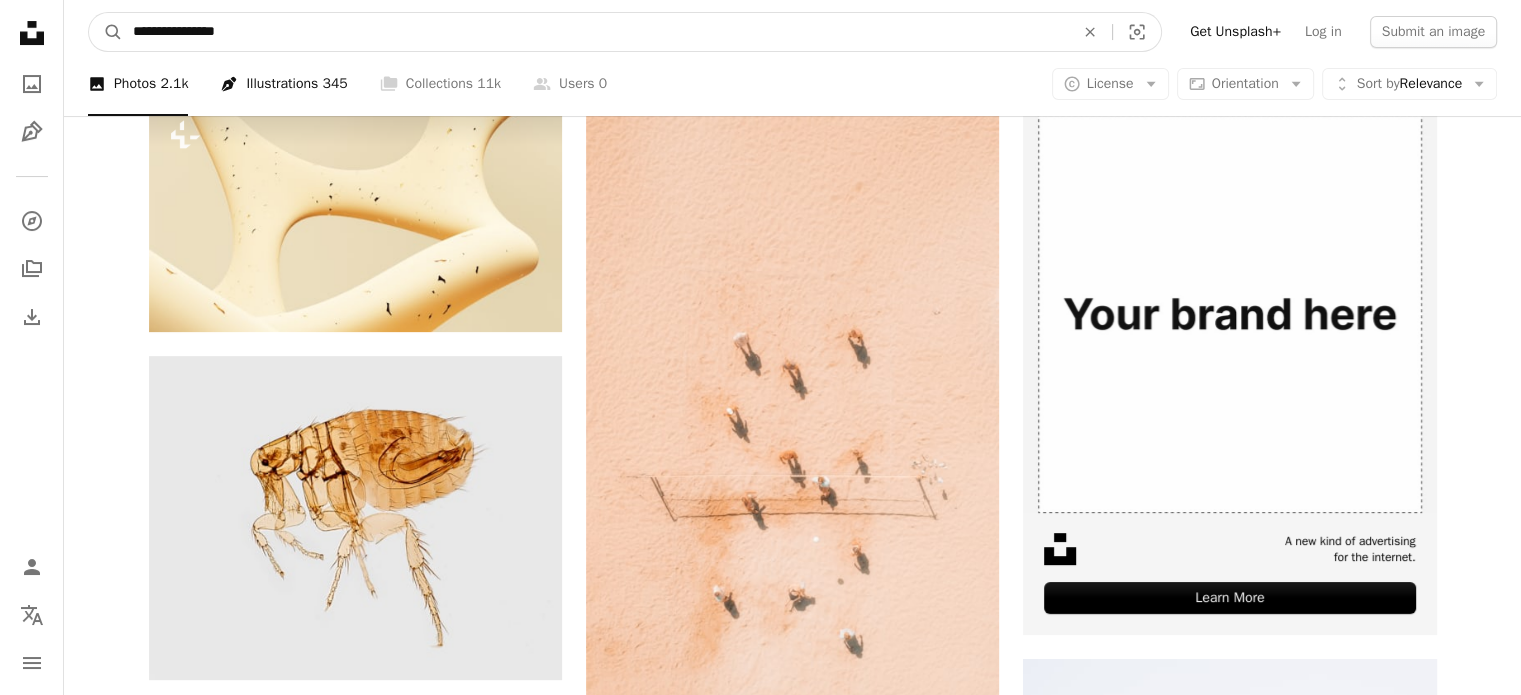 click on "**********" at bounding box center (595, 32) 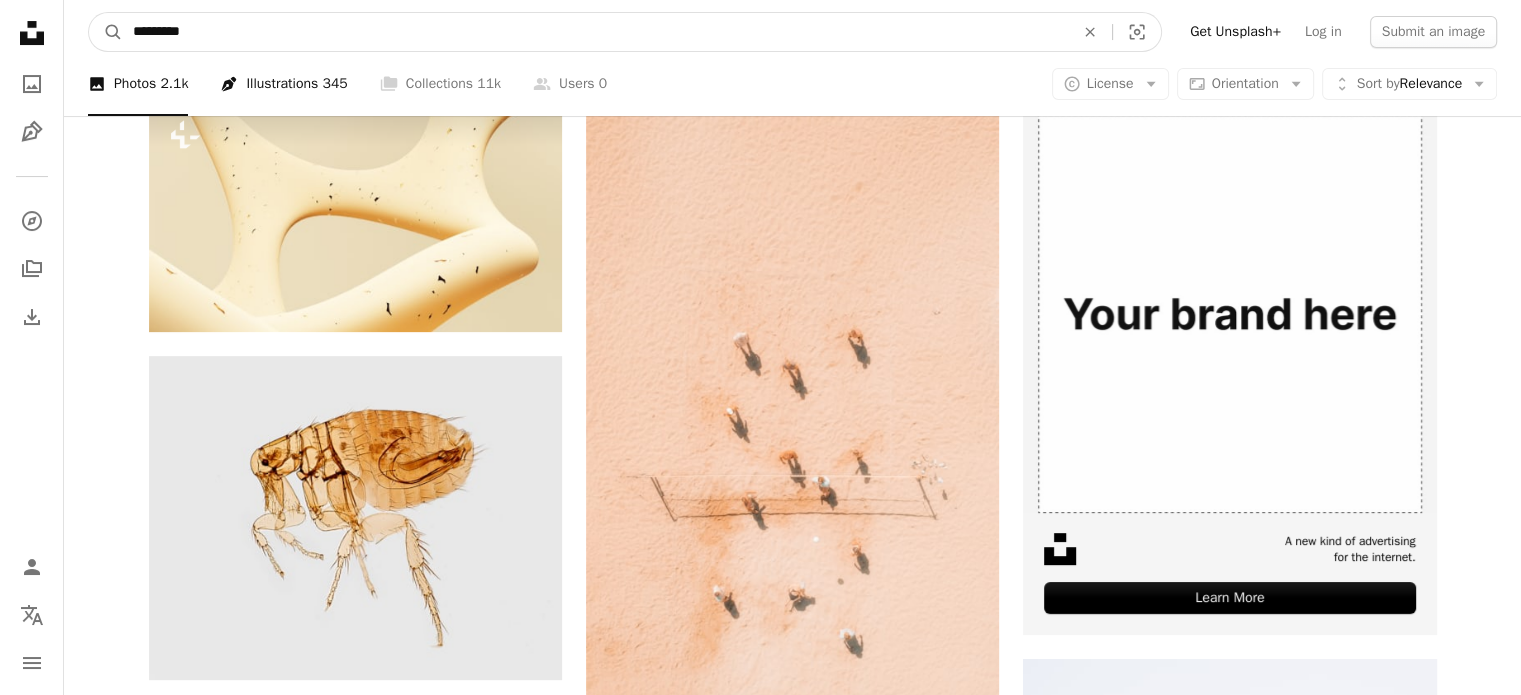 type on "********" 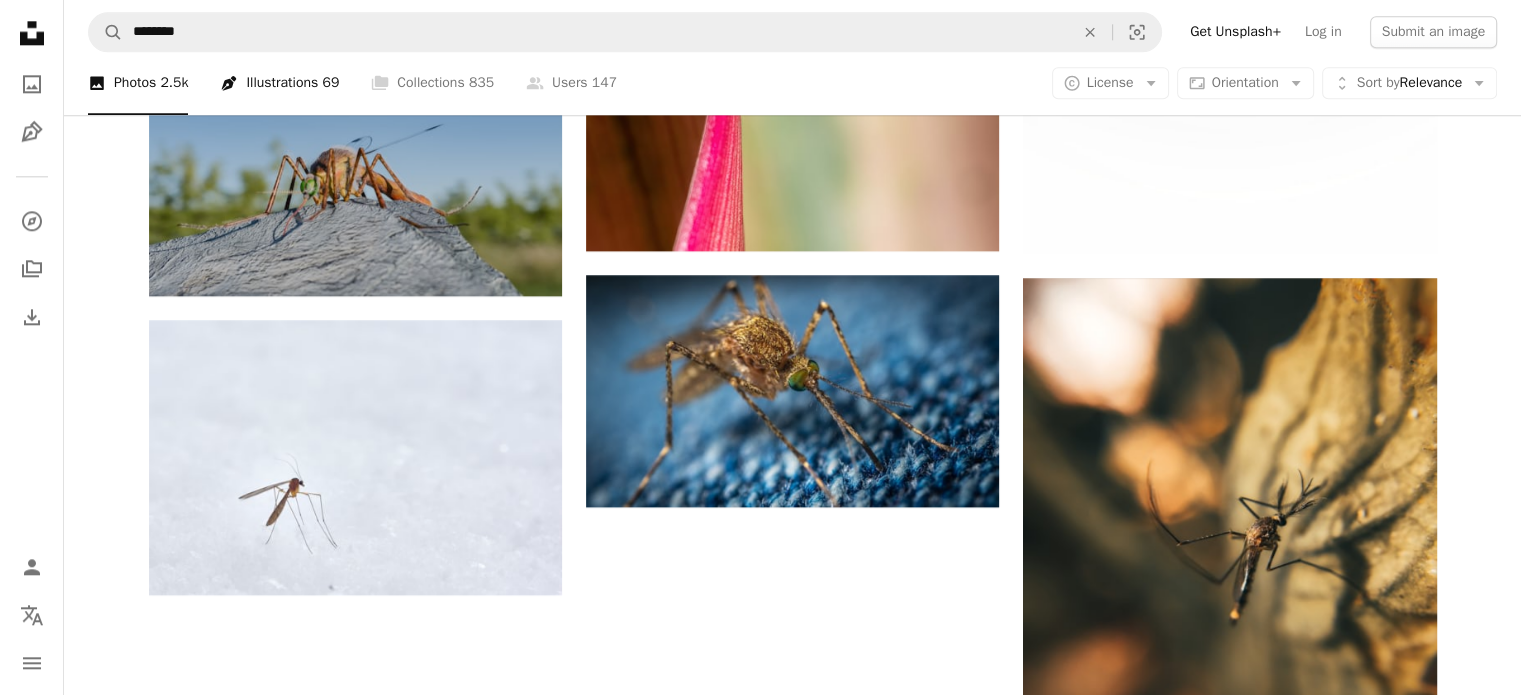 scroll, scrollTop: 2533, scrollLeft: 0, axis: vertical 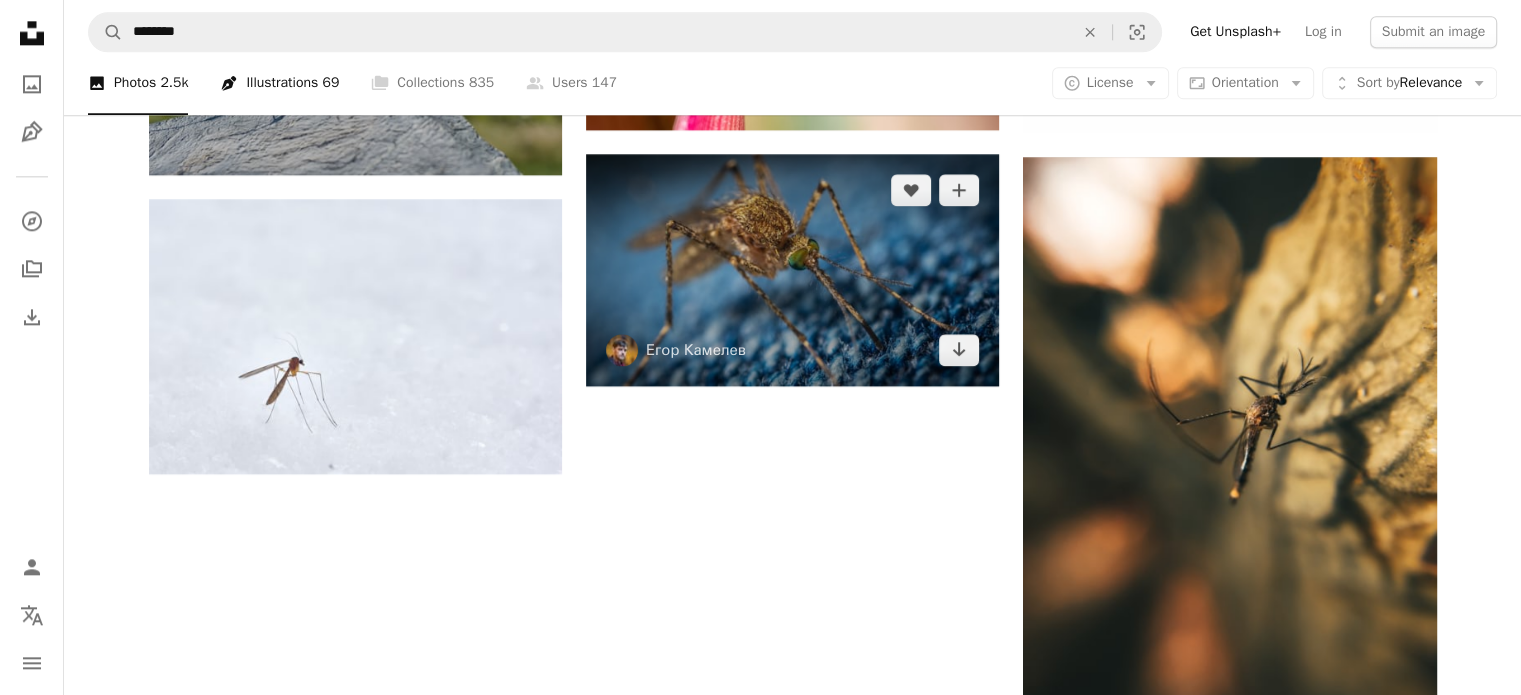 click at bounding box center (792, 270) 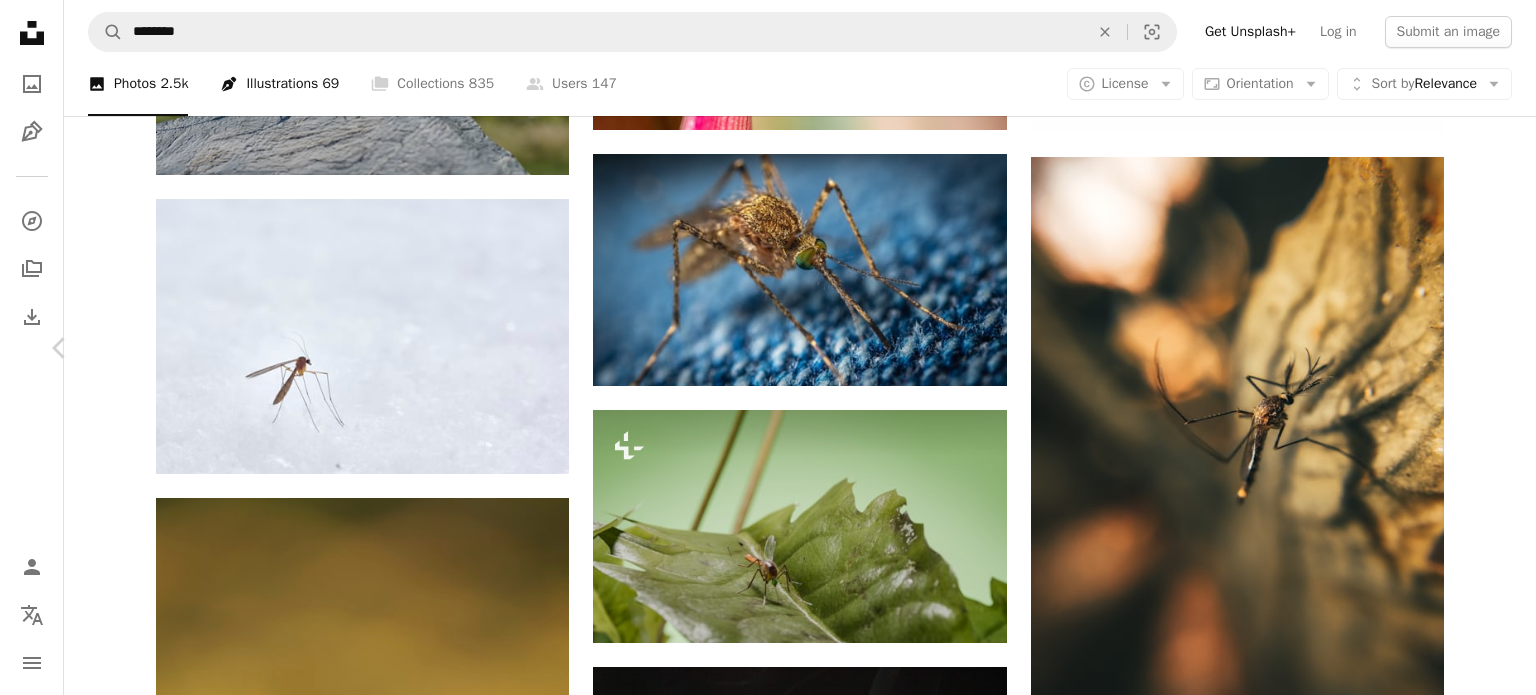 click on "Chevron right" at bounding box center (1476, 348) 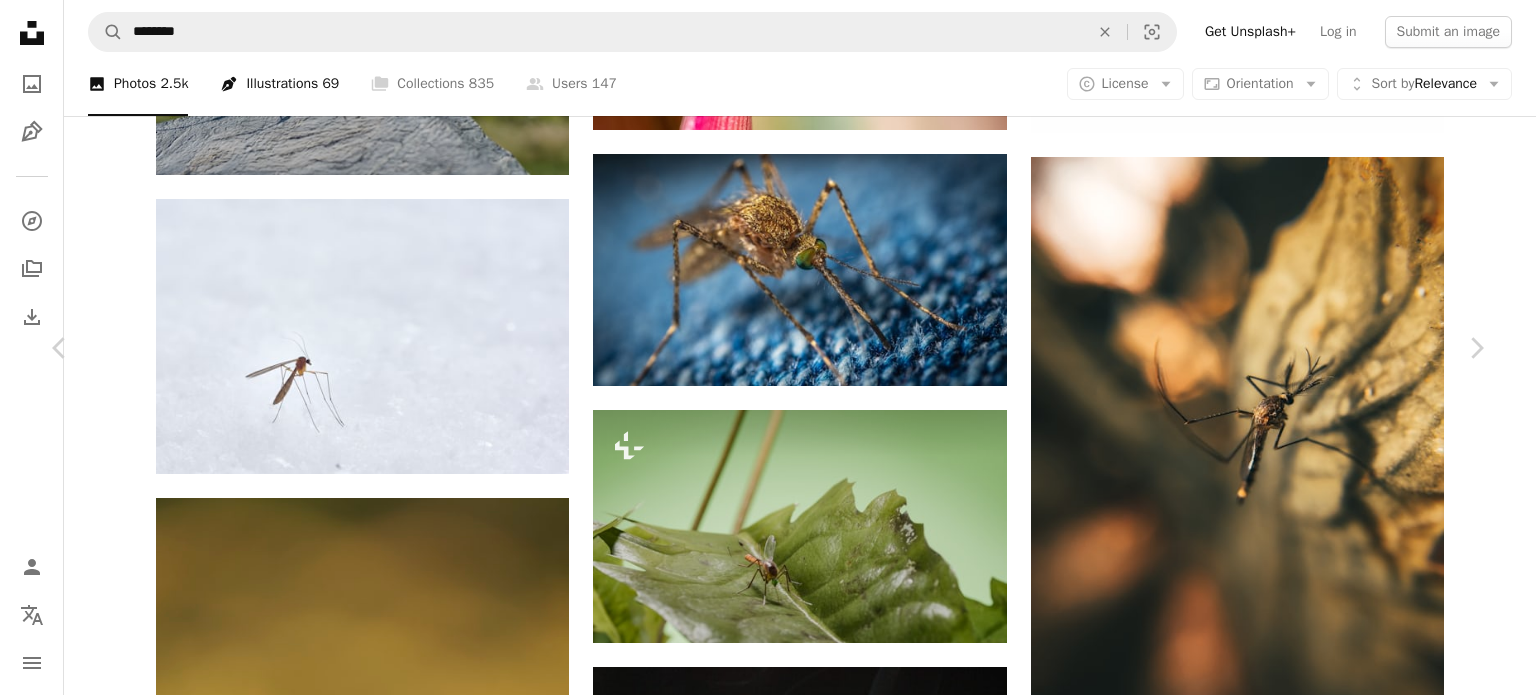 click on "X [SHAPE] [DIRECTION] [DIRECTION] [USERNAME] Available for hire A [CHECKMARK] inside of a circle A [HEART] A [PLUS] Edit image   [PLUS] for Unsplash+ Download free [CHEVRON] [ZOOM] Views [NUMBER] Downloads [NUMBER] A [FORWARD] Share Info icon Info More Actions A [MAP] [CITY], [STATE], [COUNTRY] Calendar outlined Published on  [MONTH] [DAY], [YEAR] Camera [BRAND], [MODEL] Safety Free to use under the  Unsplash License animal india grey insect mosquito maharashtra pune invertebrate aphid Public domain images Browse premium related images on iStock  |  Save [PERCENTAGE]% with code UNSPLASH20 View more on iStock  ↗ Related images A [HEART] A [PLUS] [FIRST] [LAST] Arrow pointing down A [HEART] A [PLUS] [FIRST] [LAST] Available for hire A [CHECKMARK] inside of a circle Arrow pointing down [PLUS] for Unsplash+ A [HEART] A [PLUS] [USERNAME] For  Unsplash+ A [LOCK]   Download A [HEART] A [PLUS] [FIRST] [LAST] Available for hire A [CHECKMARK] inside of a circle Arrow pointing down A [HEART] For" at bounding box center (768, 4978) 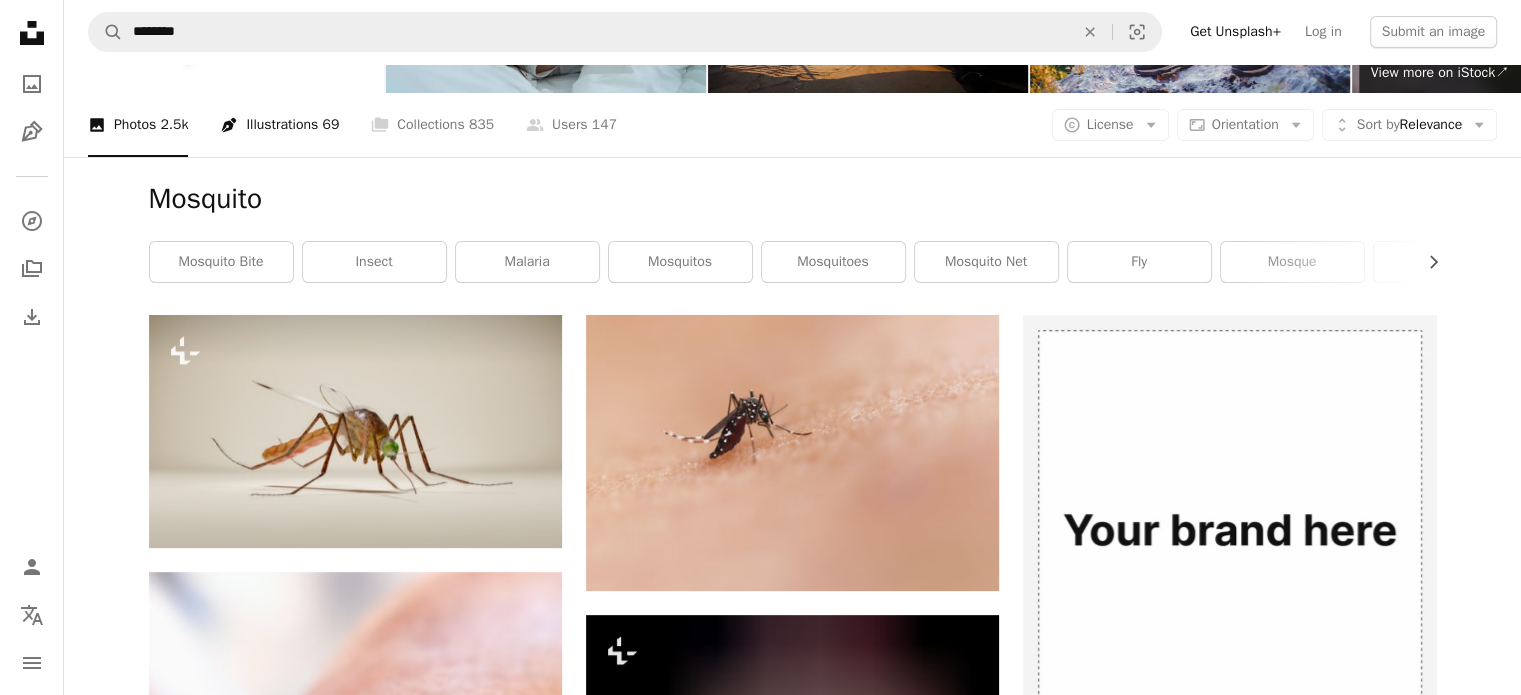 scroll, scrollTop: 266, scrollLeft: 0, axis: vertical 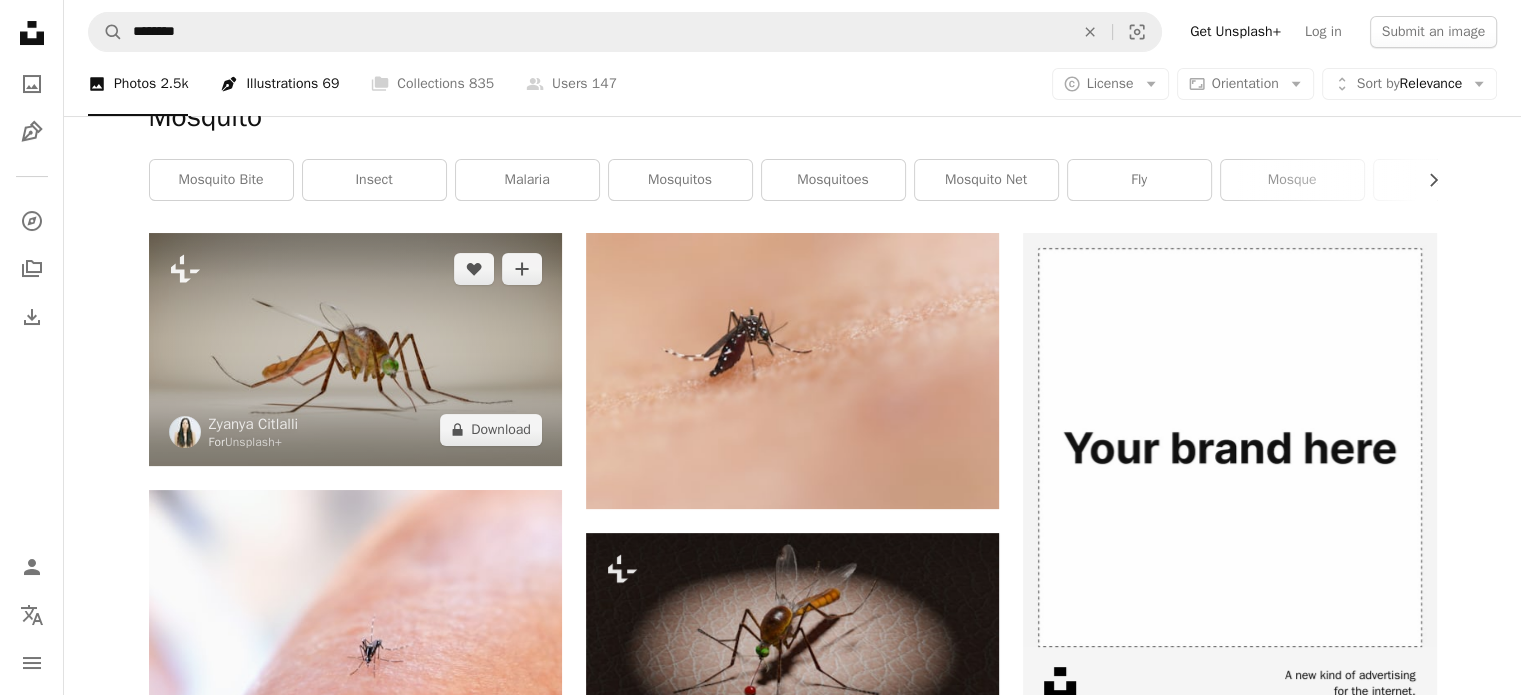 click at bounding box center [355, 349] 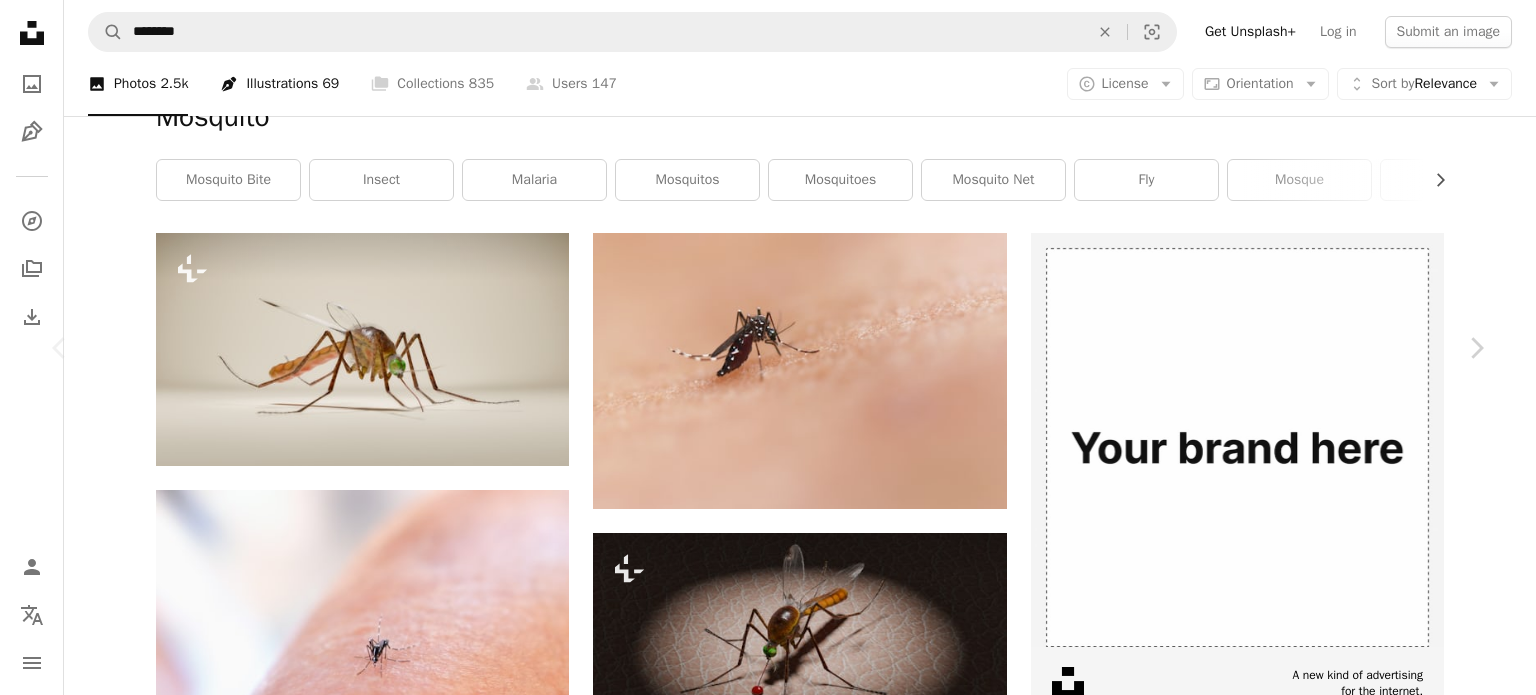 click on "A lock   Download" at bounding box center (1325, 6945) 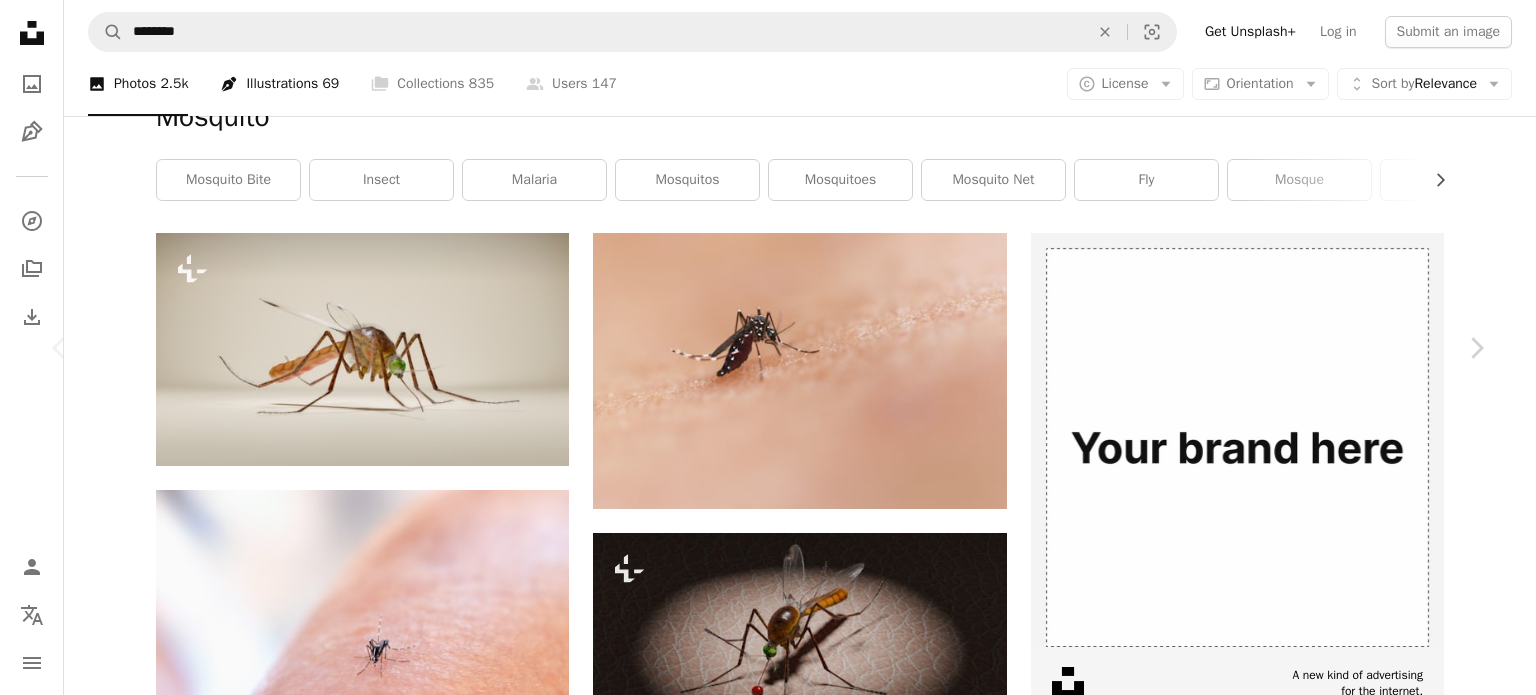 click on "Unsplash+ This purchase includes access to our full library of visuals. A plus sign Members-only content added monthly A plus sign Unlimited royalty-free downloads A plus sign Illustrations  New A plus sign Enhanced legal protections $10  with a 1-month plan Unlimited royalty-free use, cancel anytime. $48   with a yearly plan Save  $72  when billed annually. Best value Continue with purchase Taxes where applicable. Renews automatically. Cancel anytime." at bounding box center [1199, 7305] 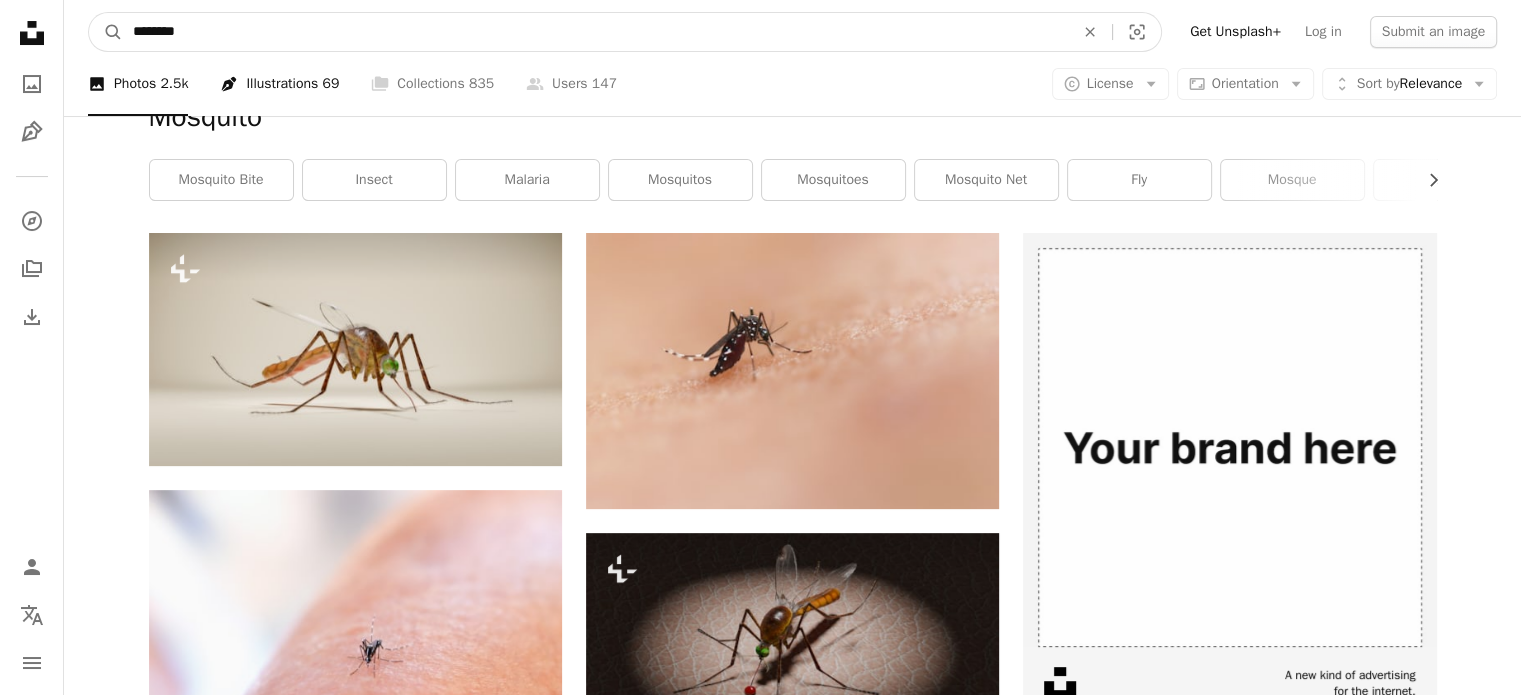 click on "********" at bounding box center (595, 32) 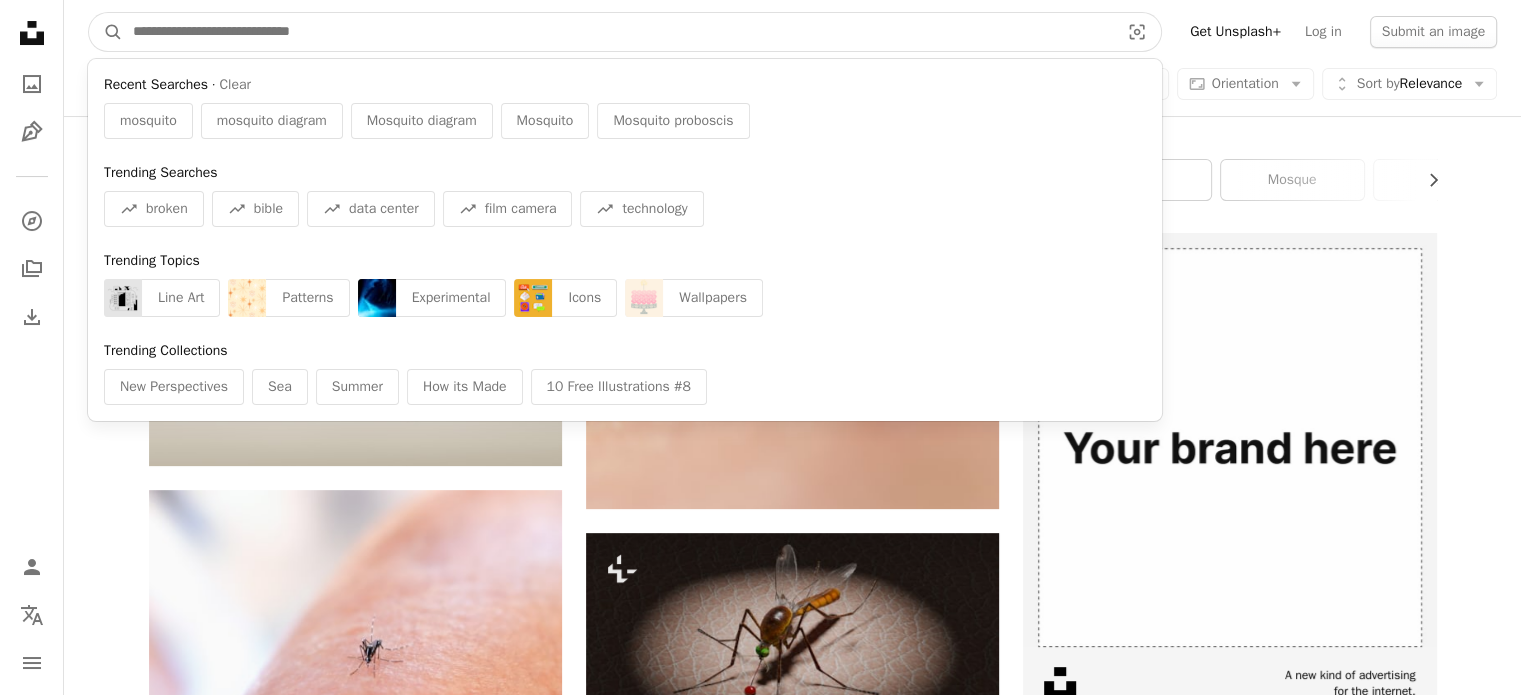 type 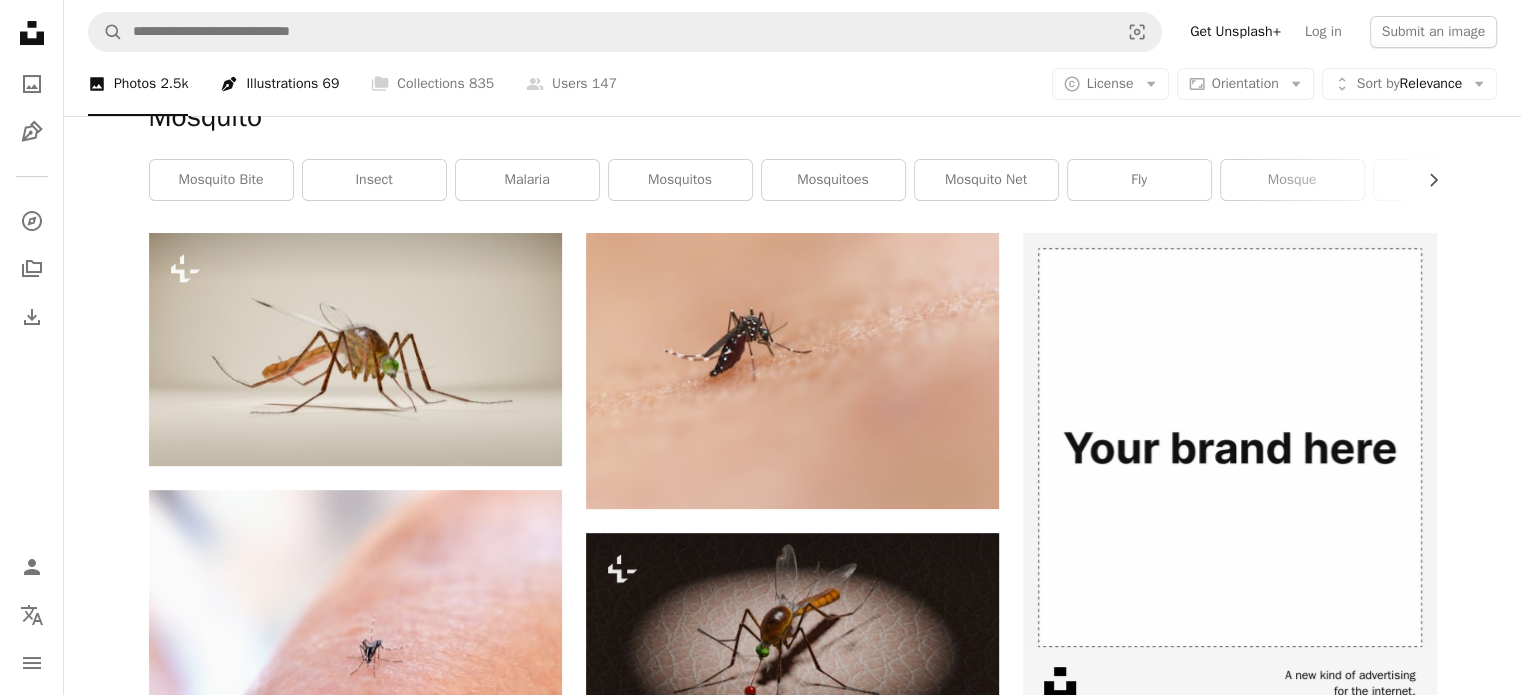 click on "Mosquito Chevron right mosquito bite insect malaria mosquitos mosquitoes mosquito net fly mosque spider dengue mosquito spray tick" at bounding box center (793, 154) 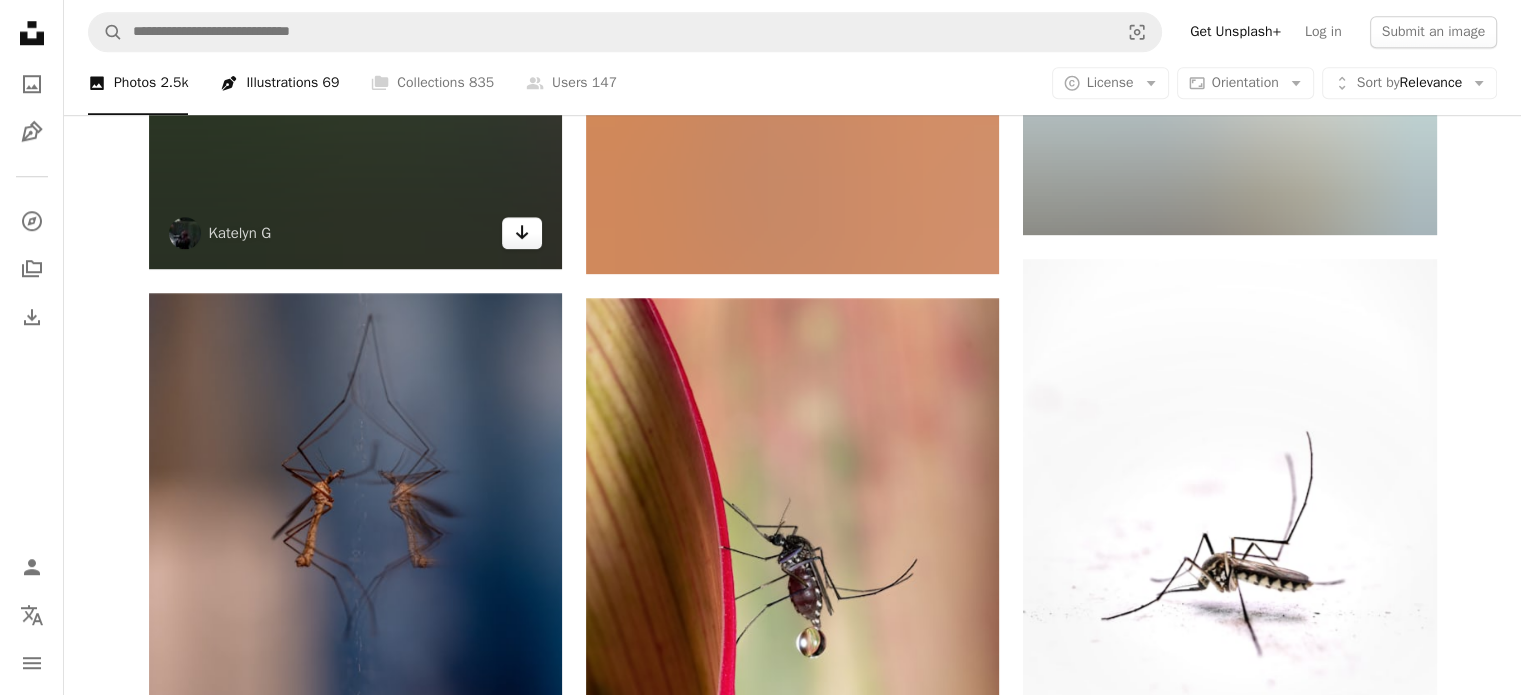 scroll, scrollTop: 1866, scrollLeft: 0, axis: vertical 